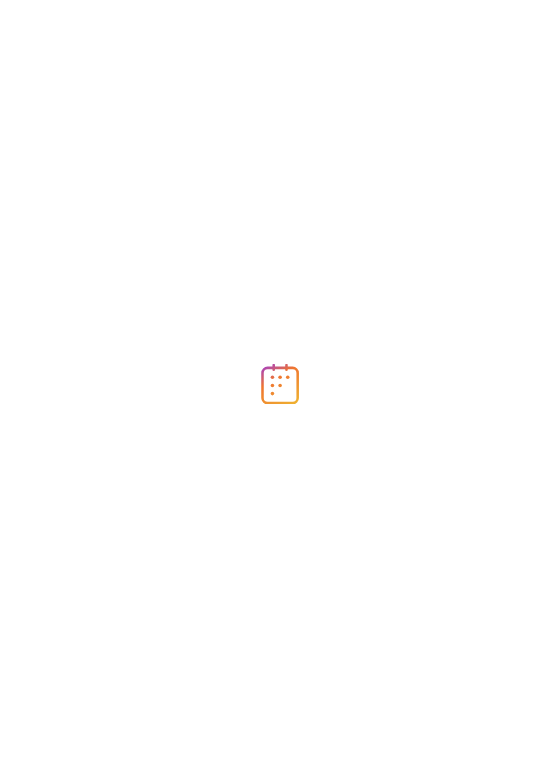 scroll, scrollTop: 0, scrollLeft: 0, axis: both 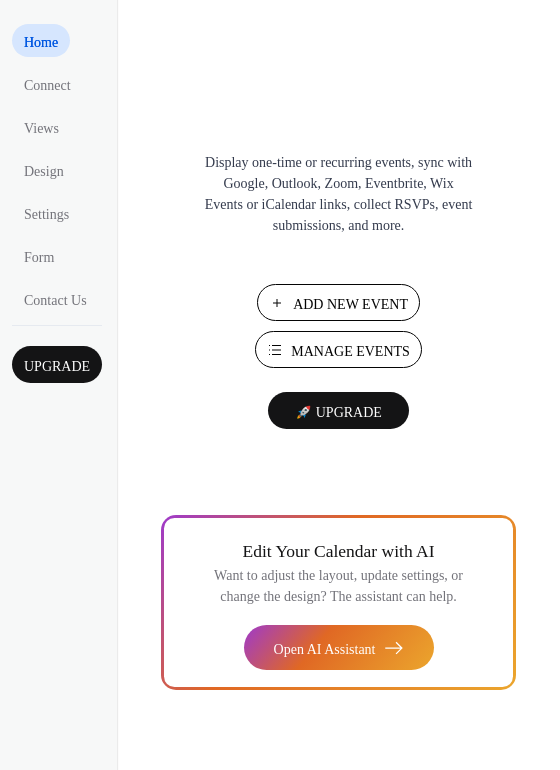 click on "Add New Event" at bounding box center (350, 304) 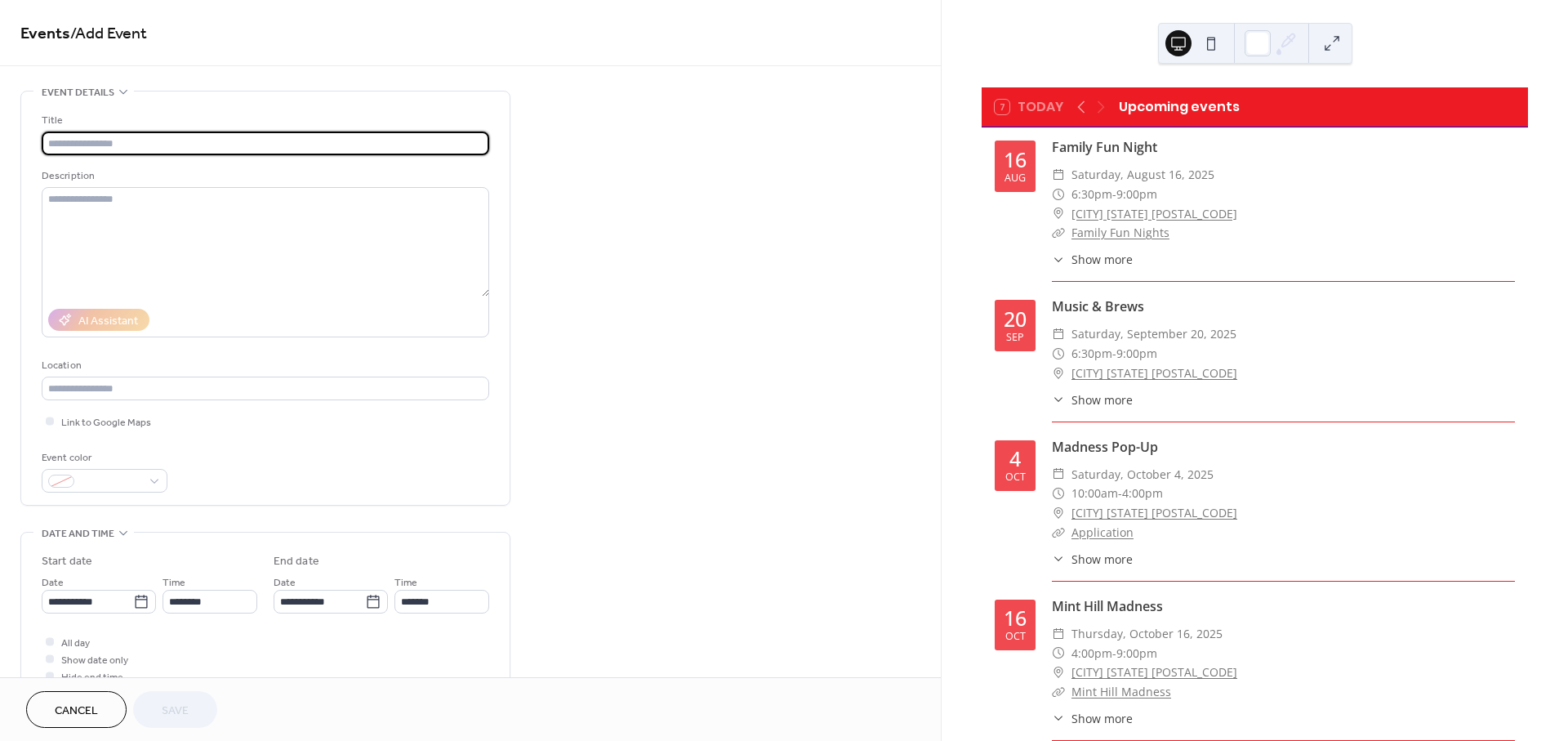 scroll, scrollTop: 0, scrollLeft: 0, axis: both 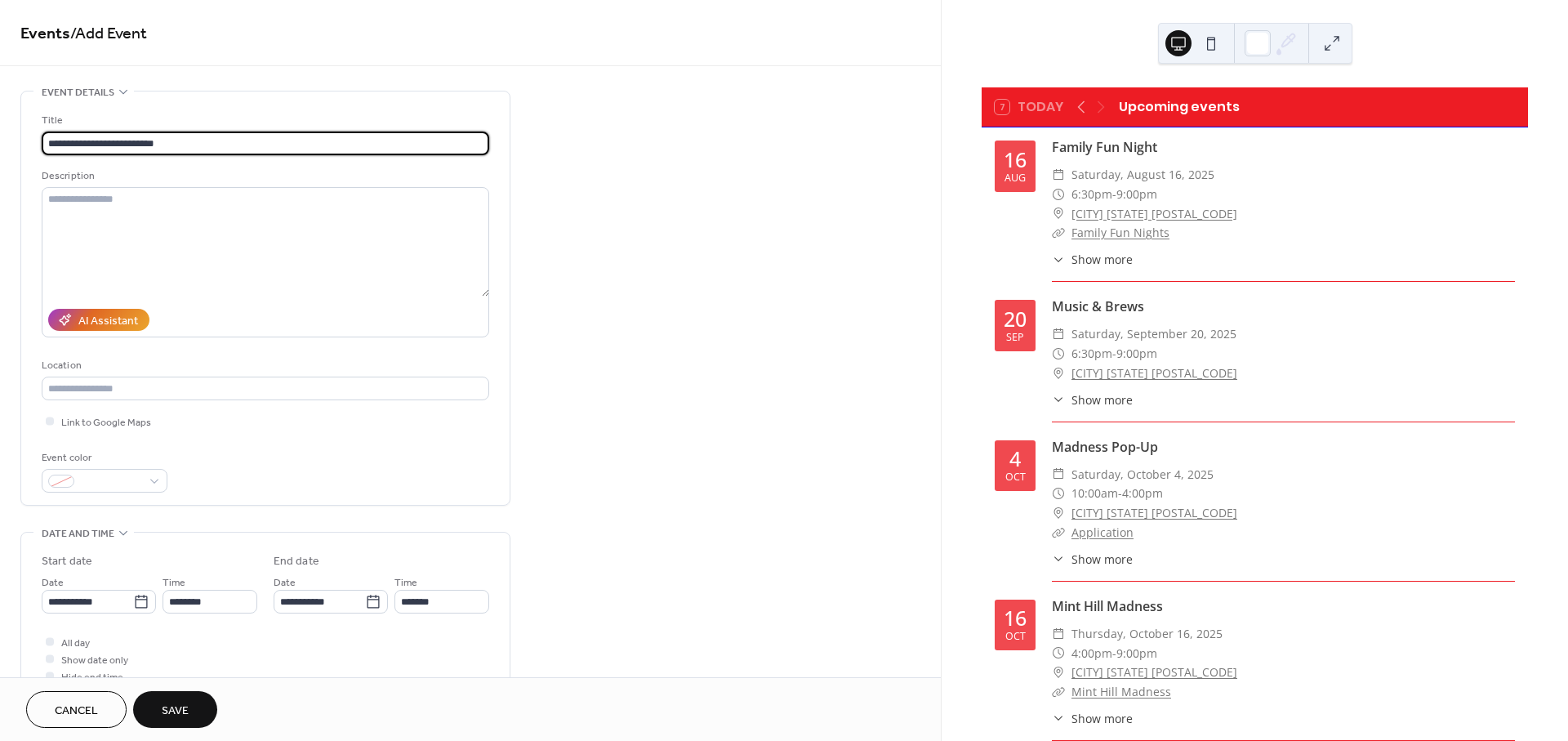 type on "**********" 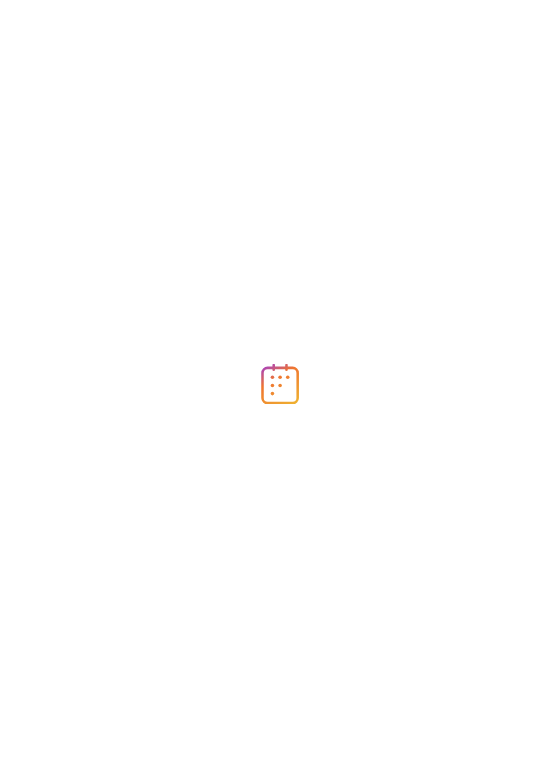 scroll, scrollTop: 0, scrollLeft: 0, axis: both 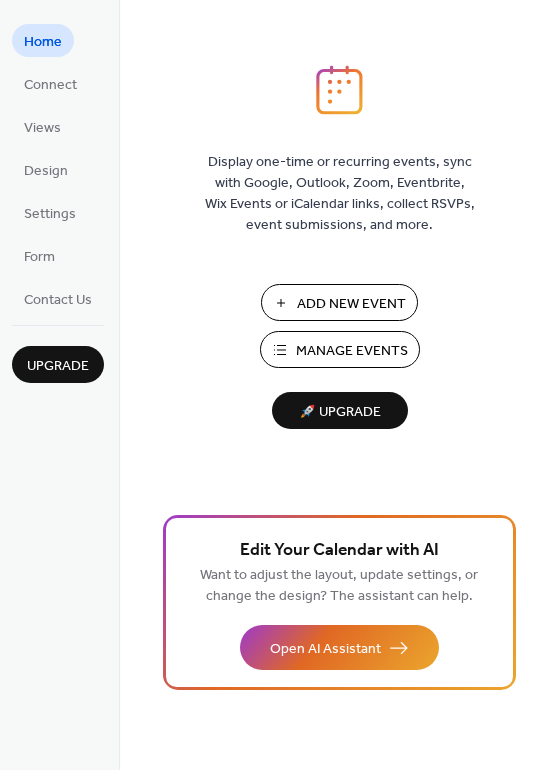 click on "Add New Event" at bounding box center (351, 304) 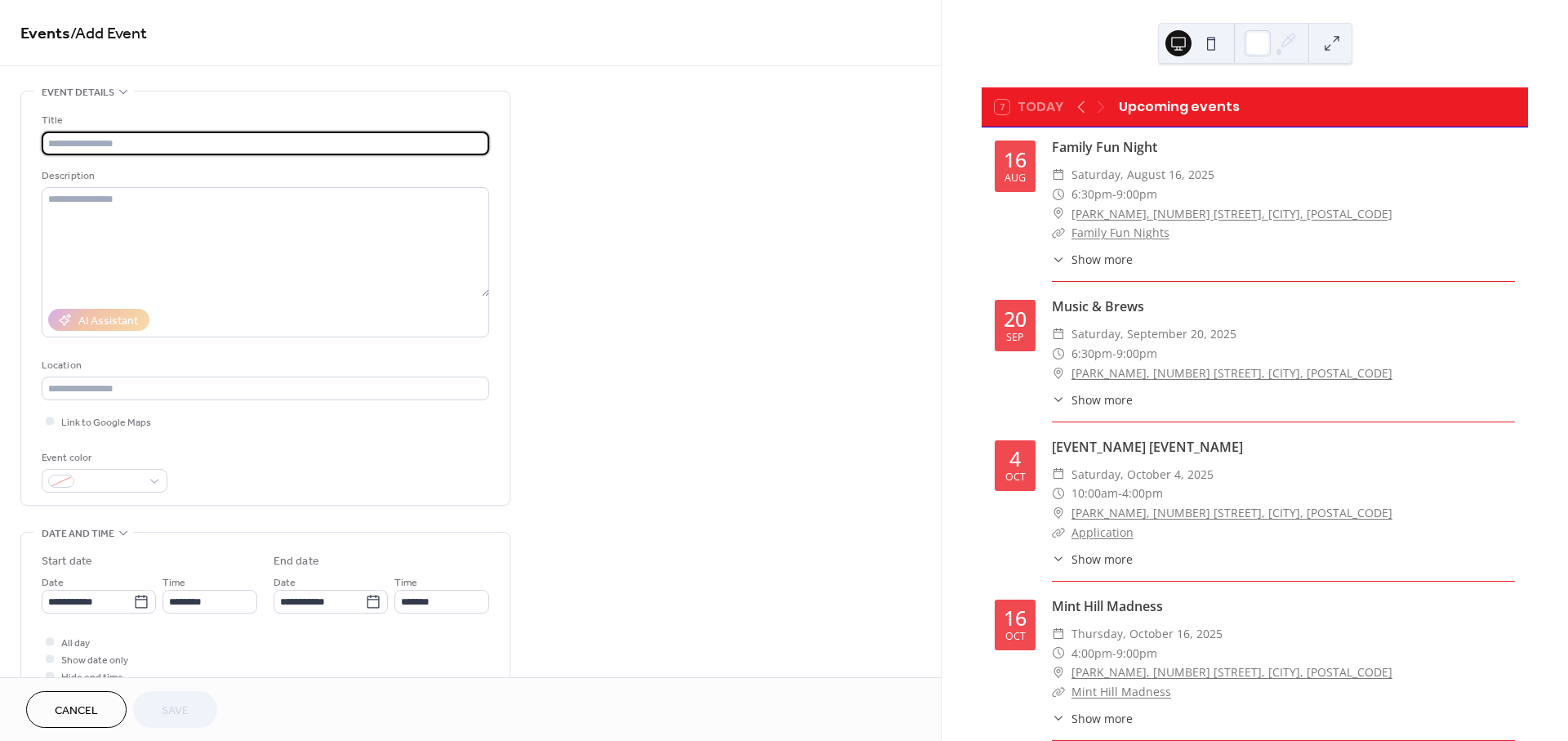 scroll, scrollTop: 0, scrollLeft: 0, axis: both 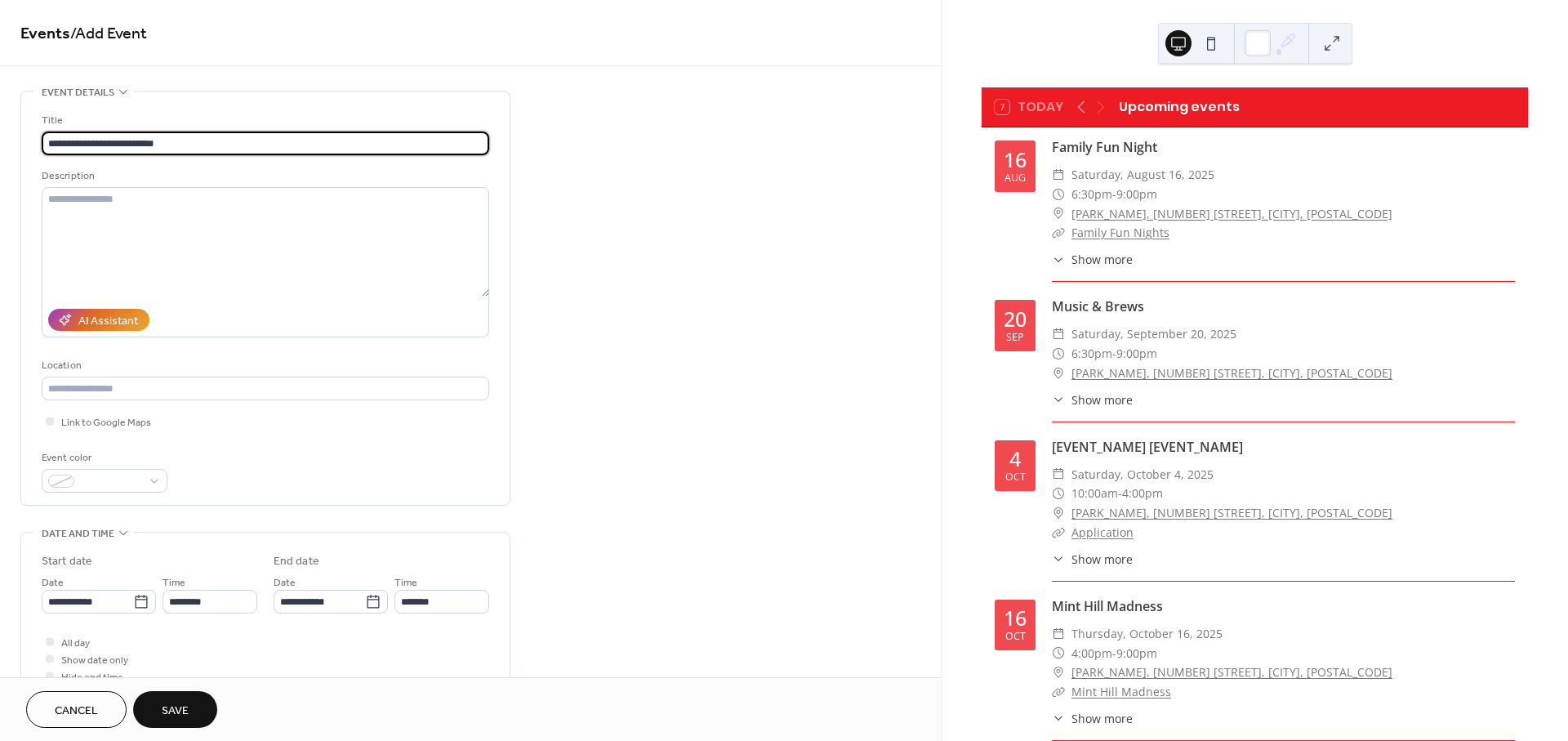 type on "**********" 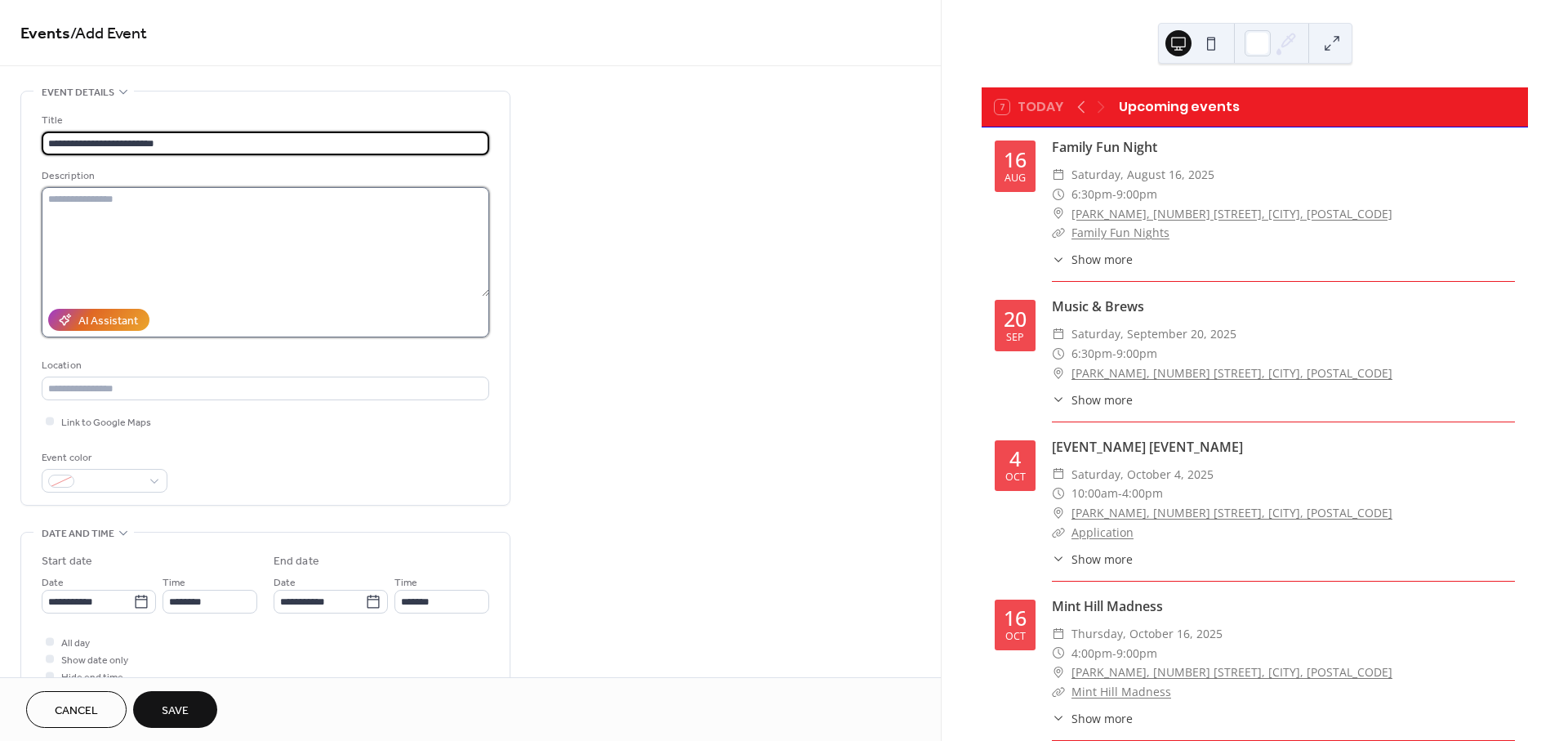 click at bounding box center [265, 242] 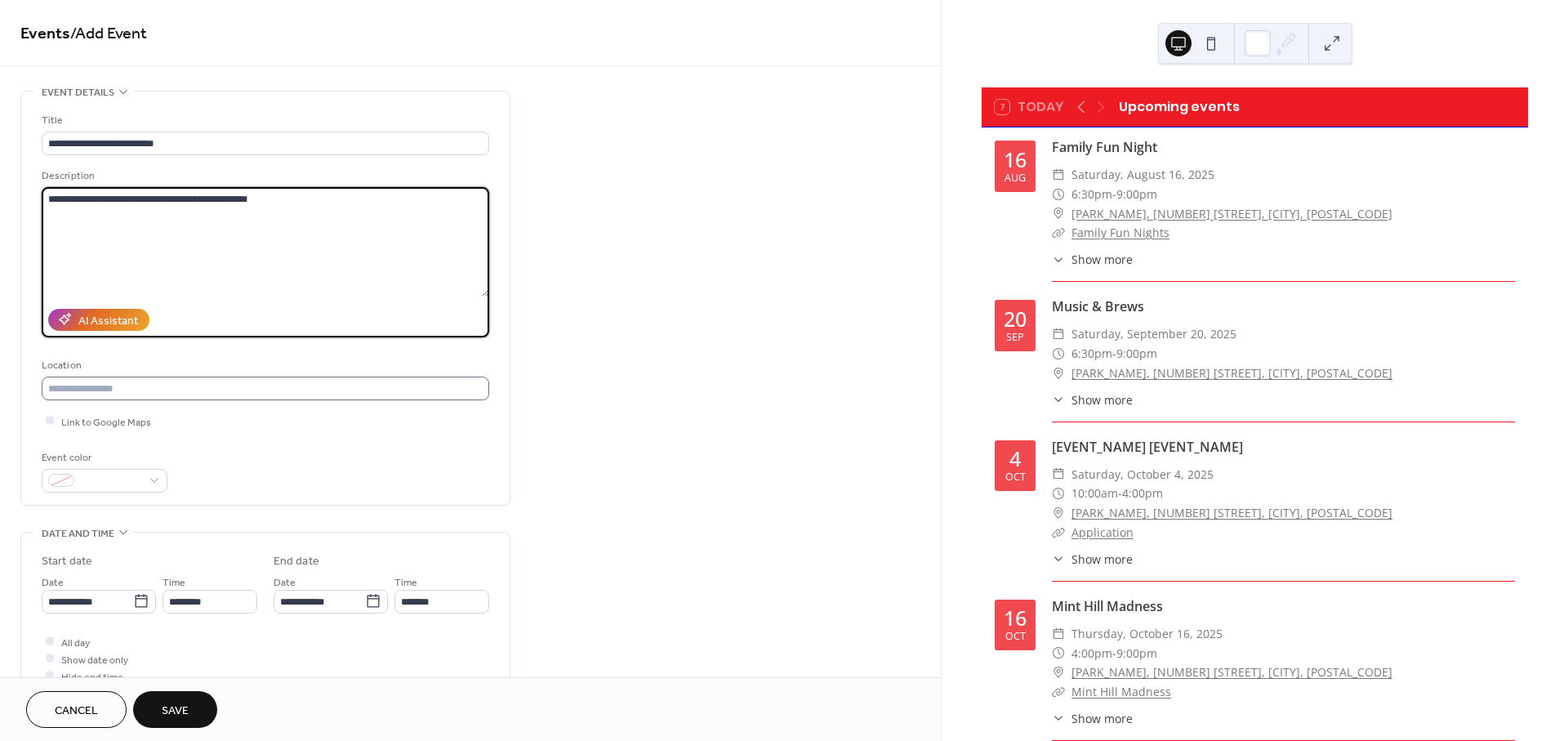 type on "**********" 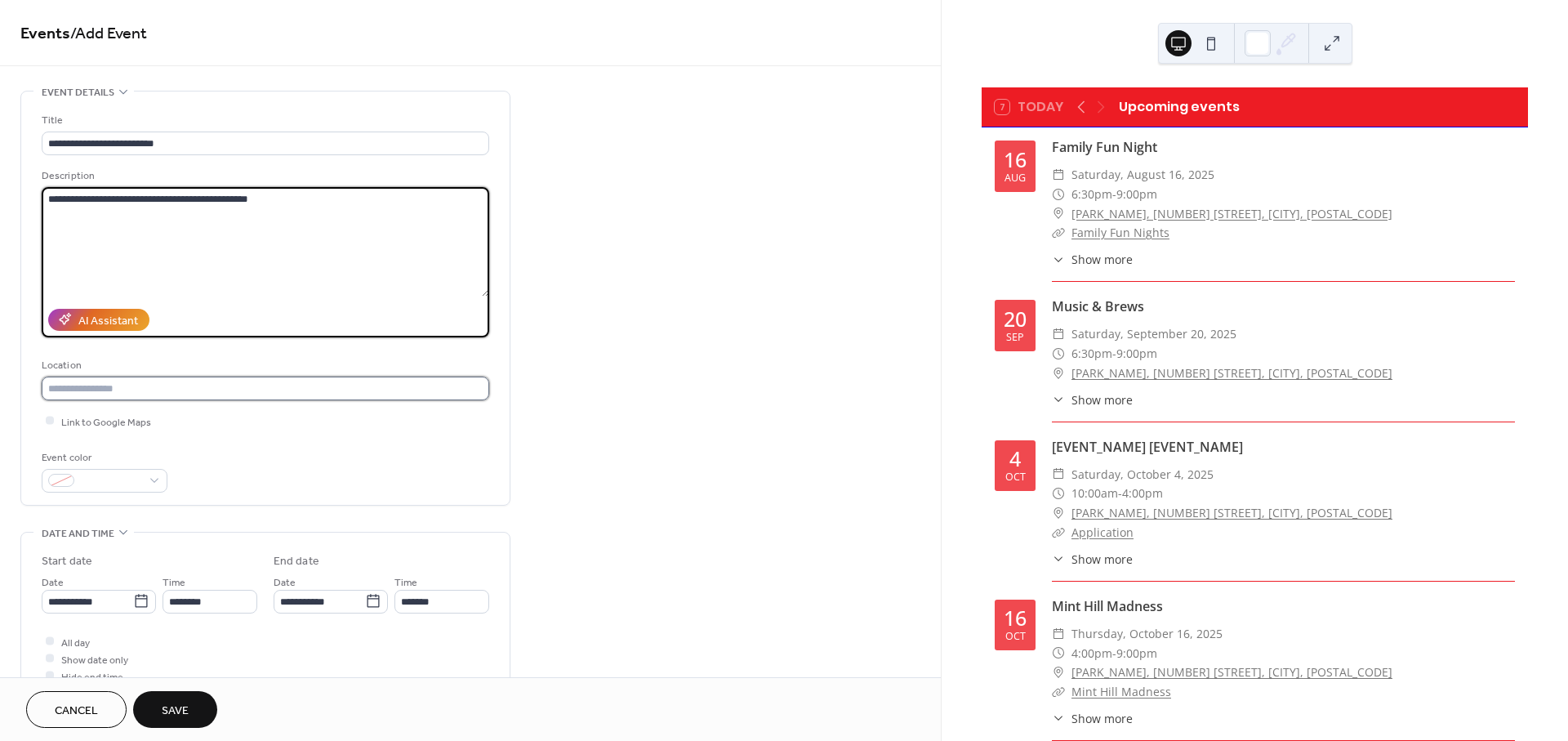 click at bounding box center (265, 388) 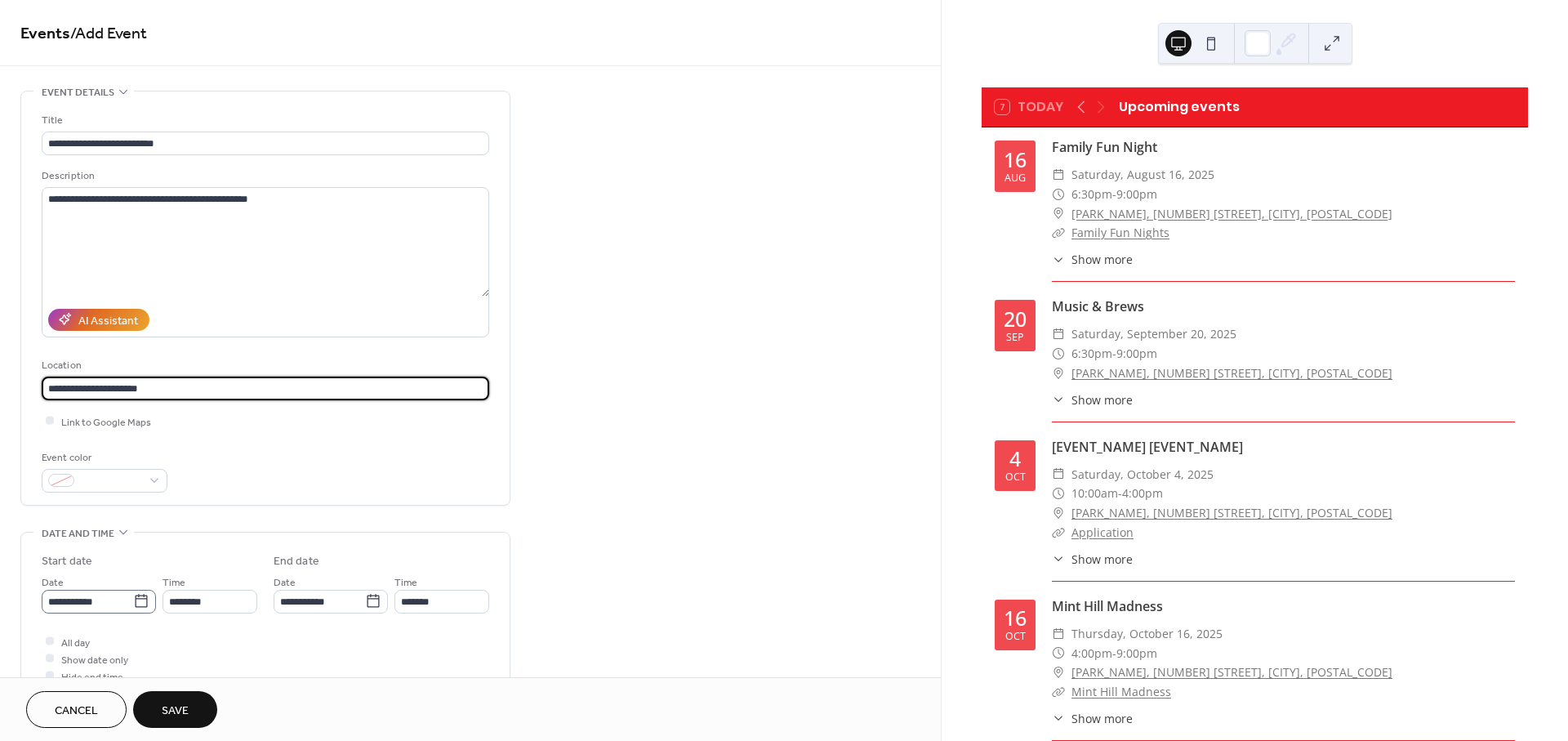 type on "**********" 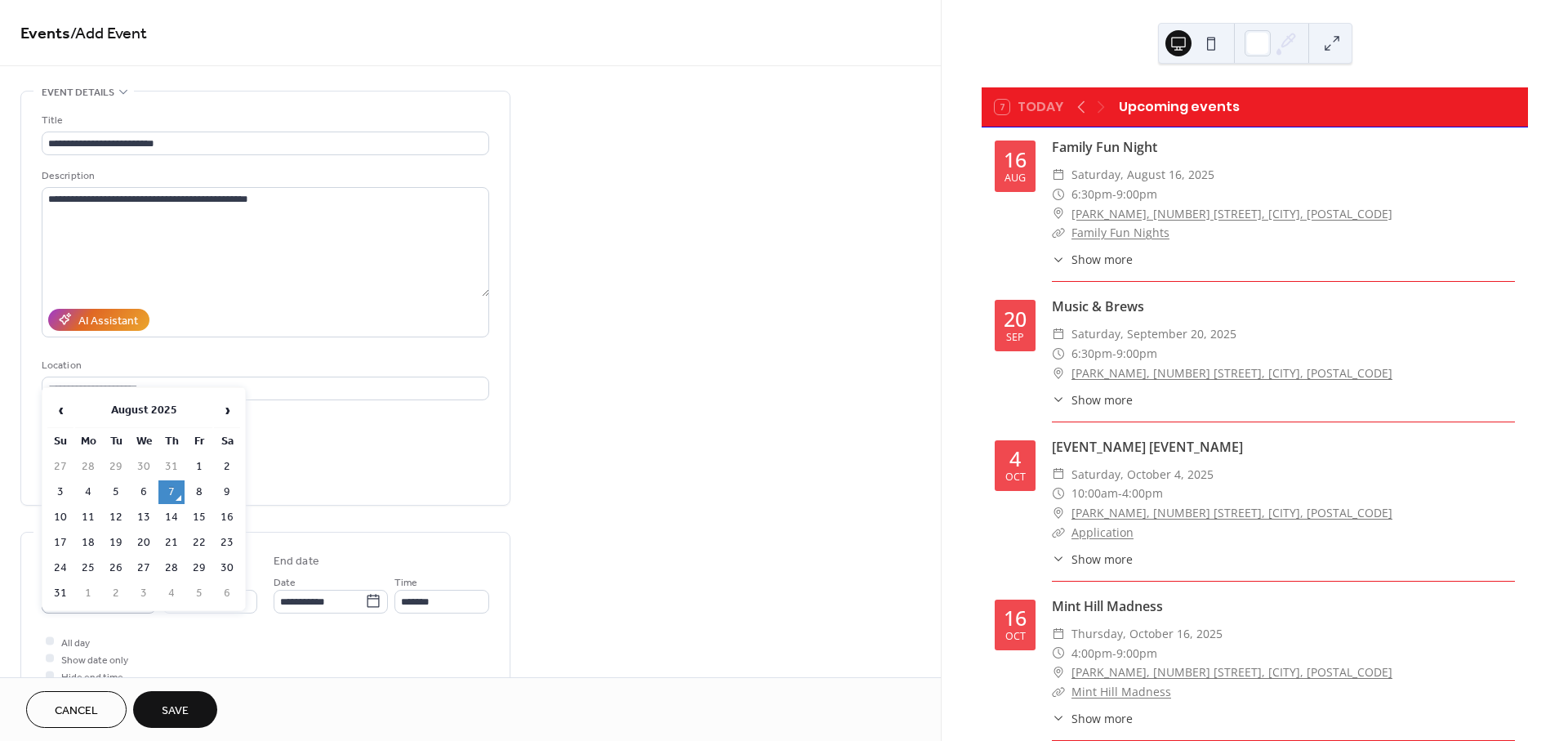 click 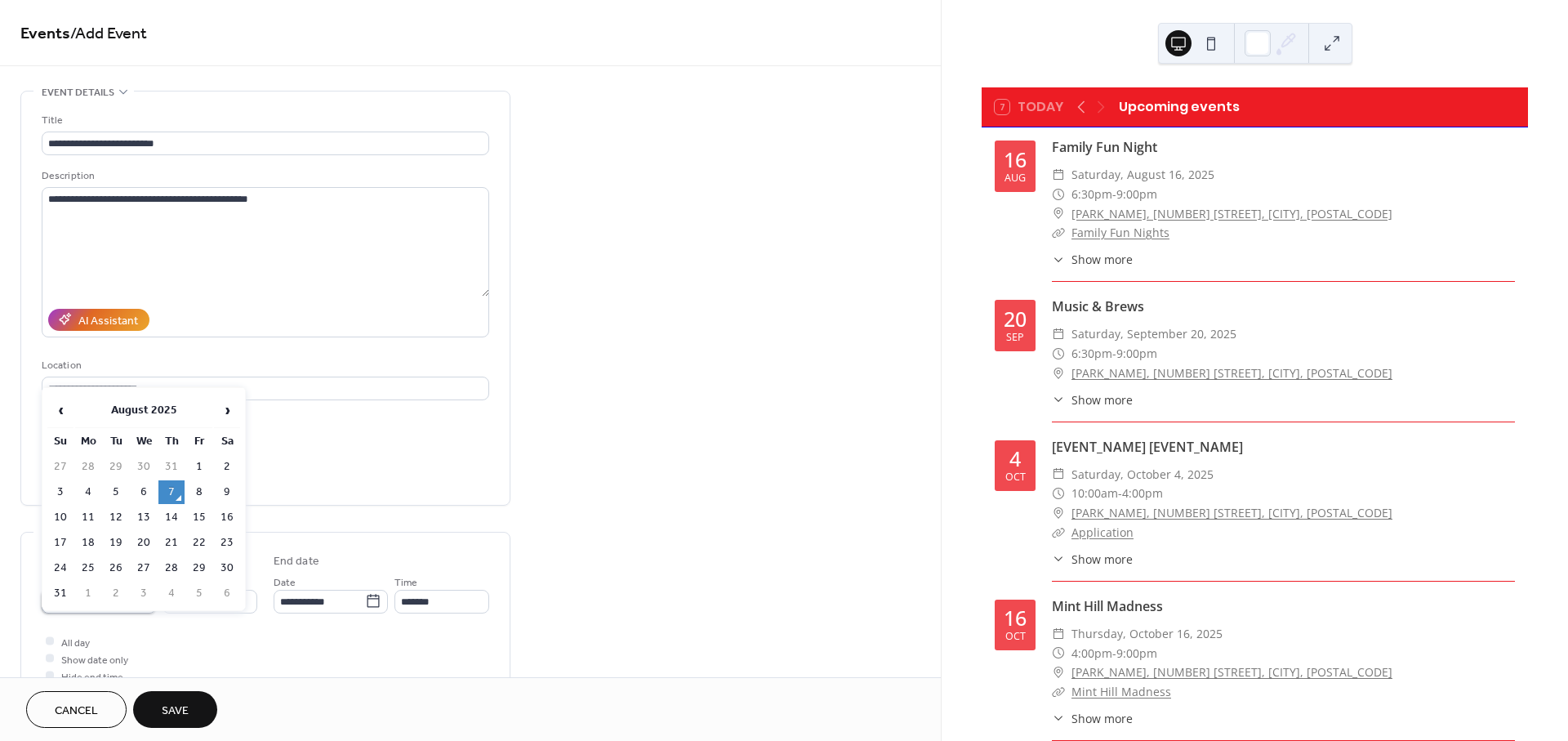 click on "**********" at bounding box center [87, 601] 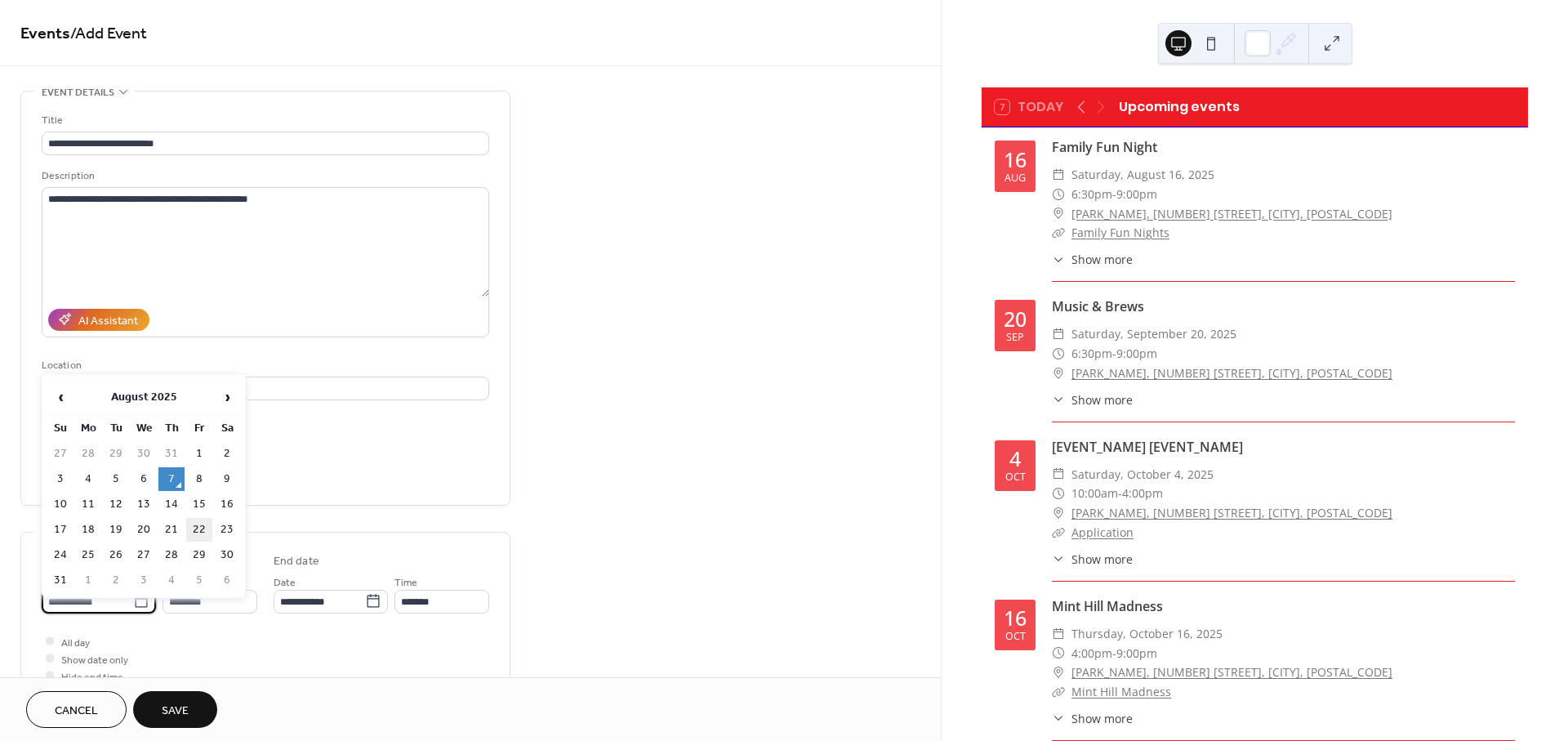 click on "22" at bounding box center (199, 529) 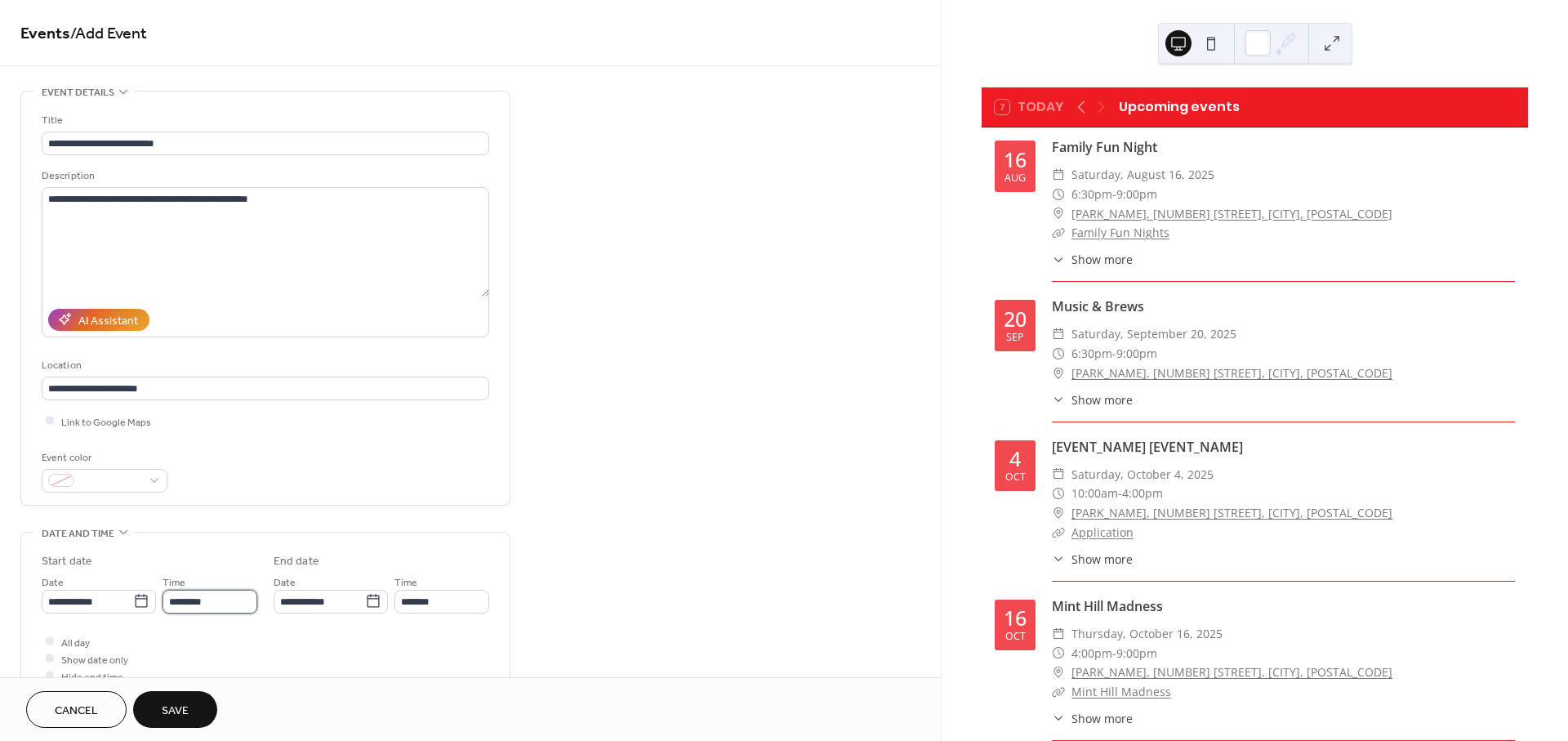 click on "********" at bounding box center [210, 601] 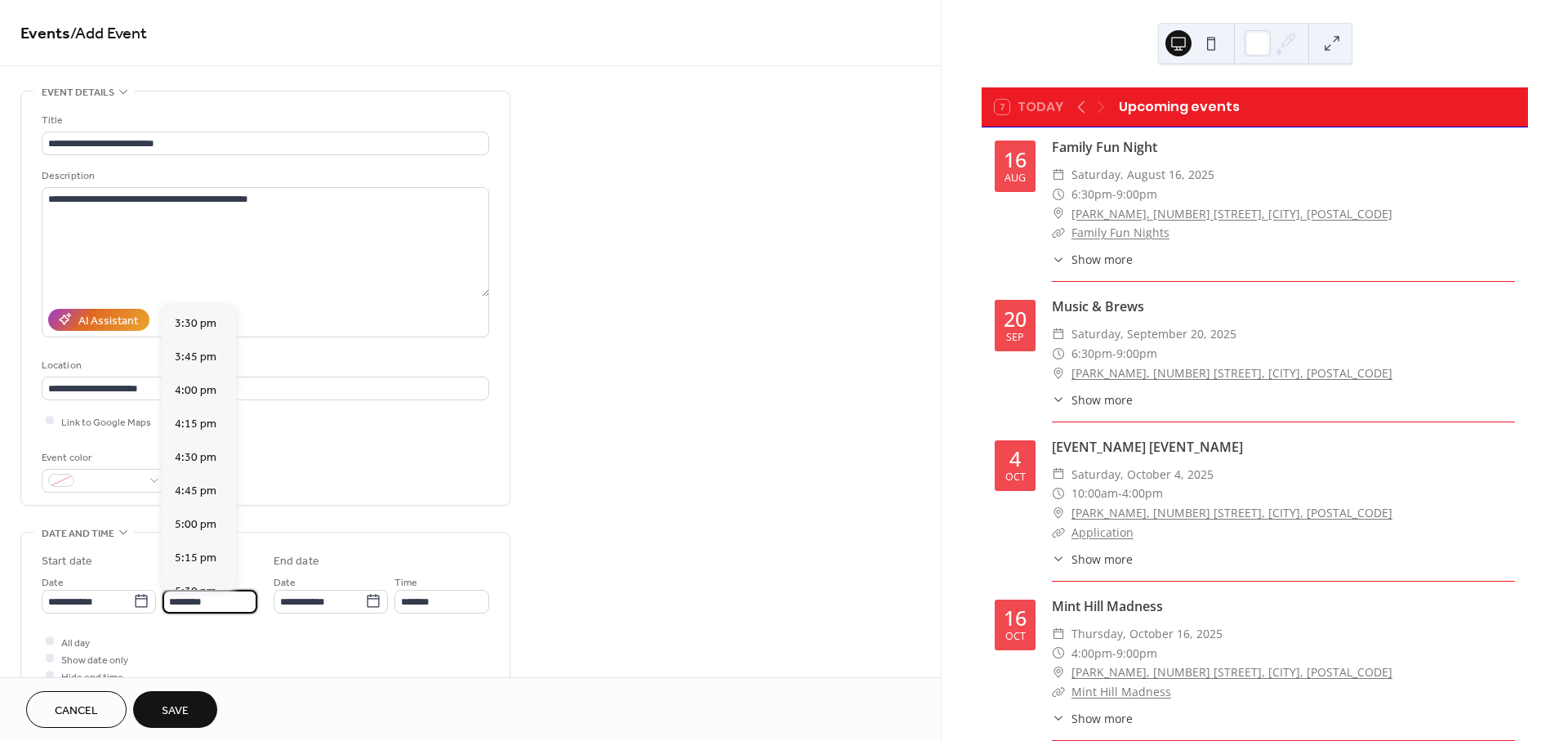 scroll, scrollTop: 2078, scrollLeft: 0, axis: vertical 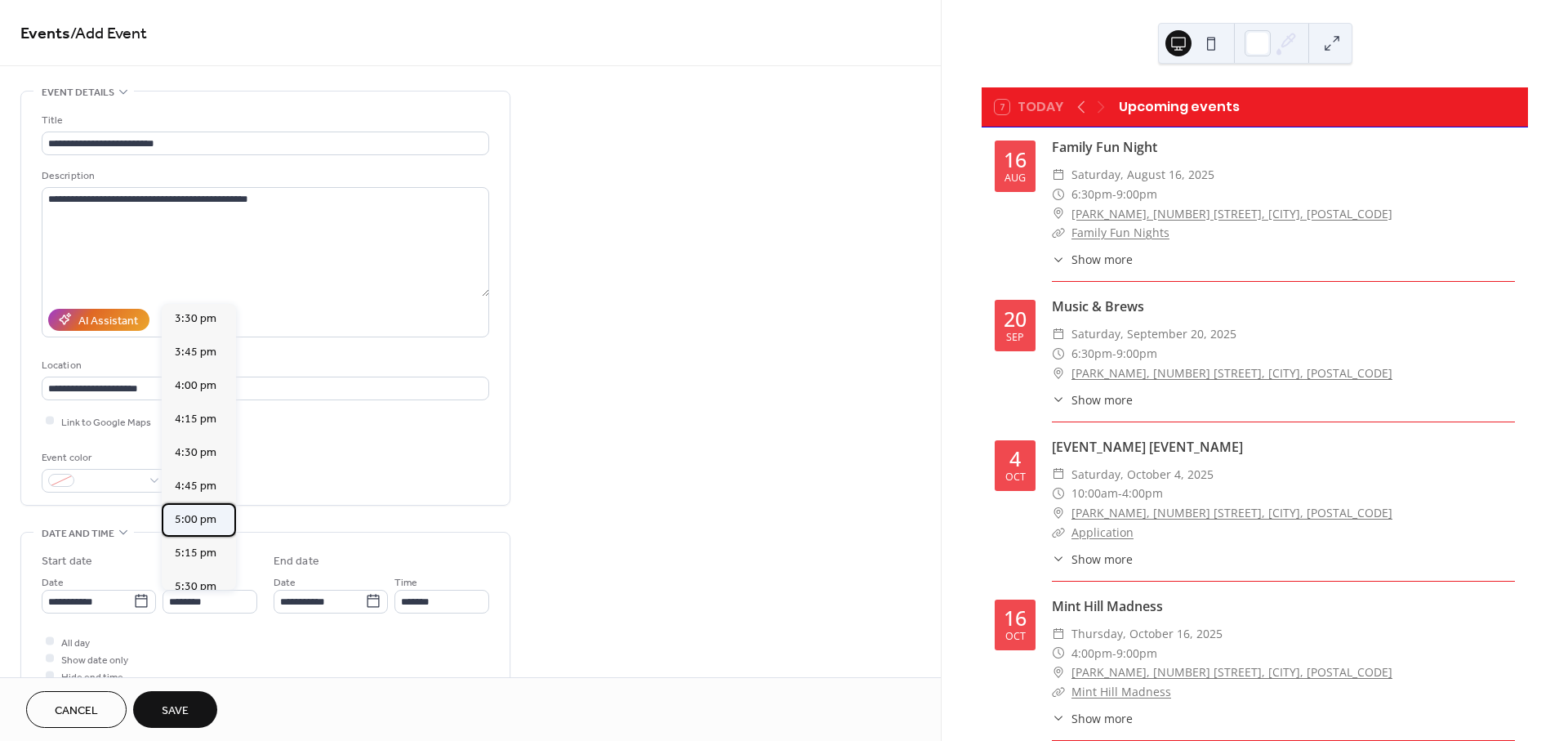 click on "5:00 pm" at bounding box center (195, 520) 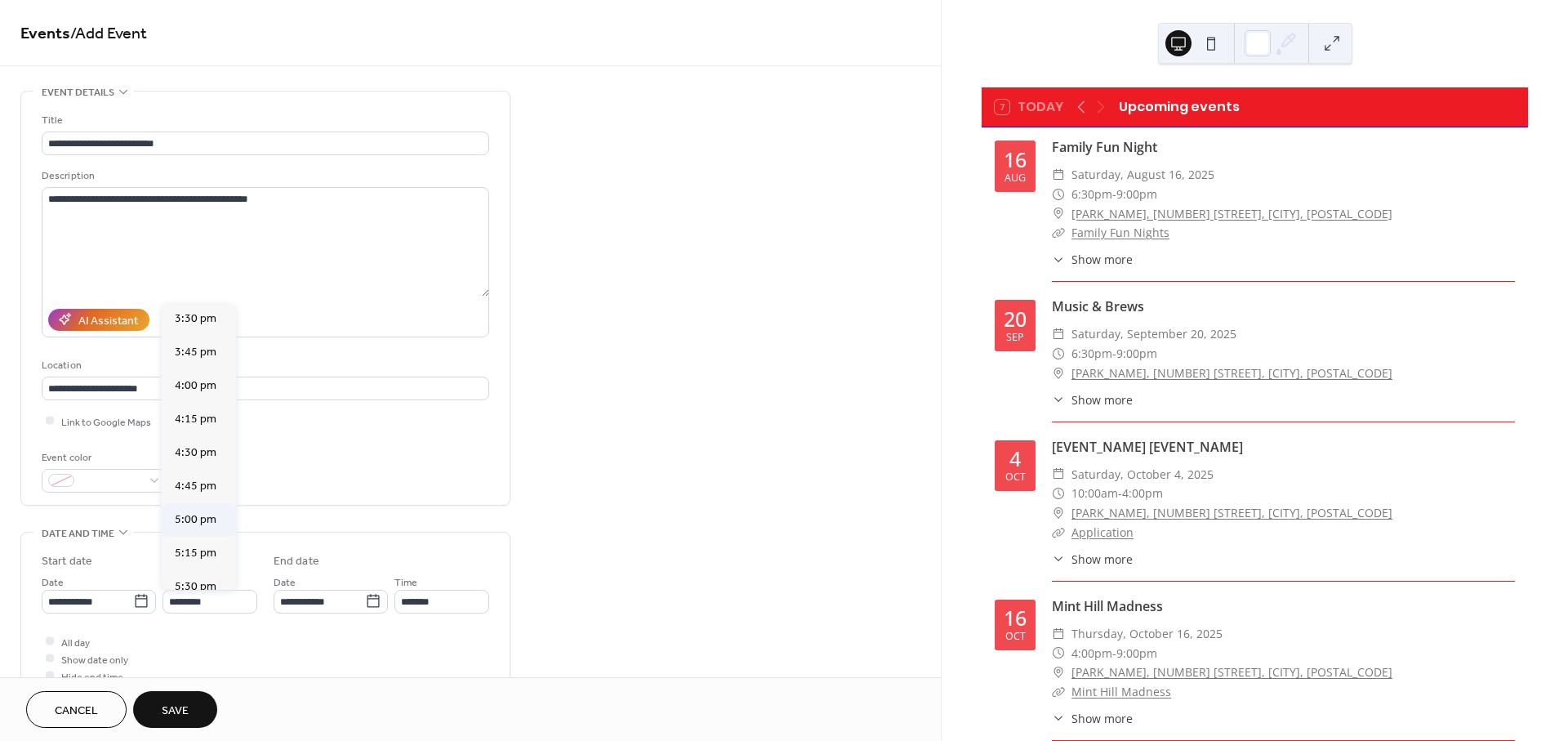 type on "*******" 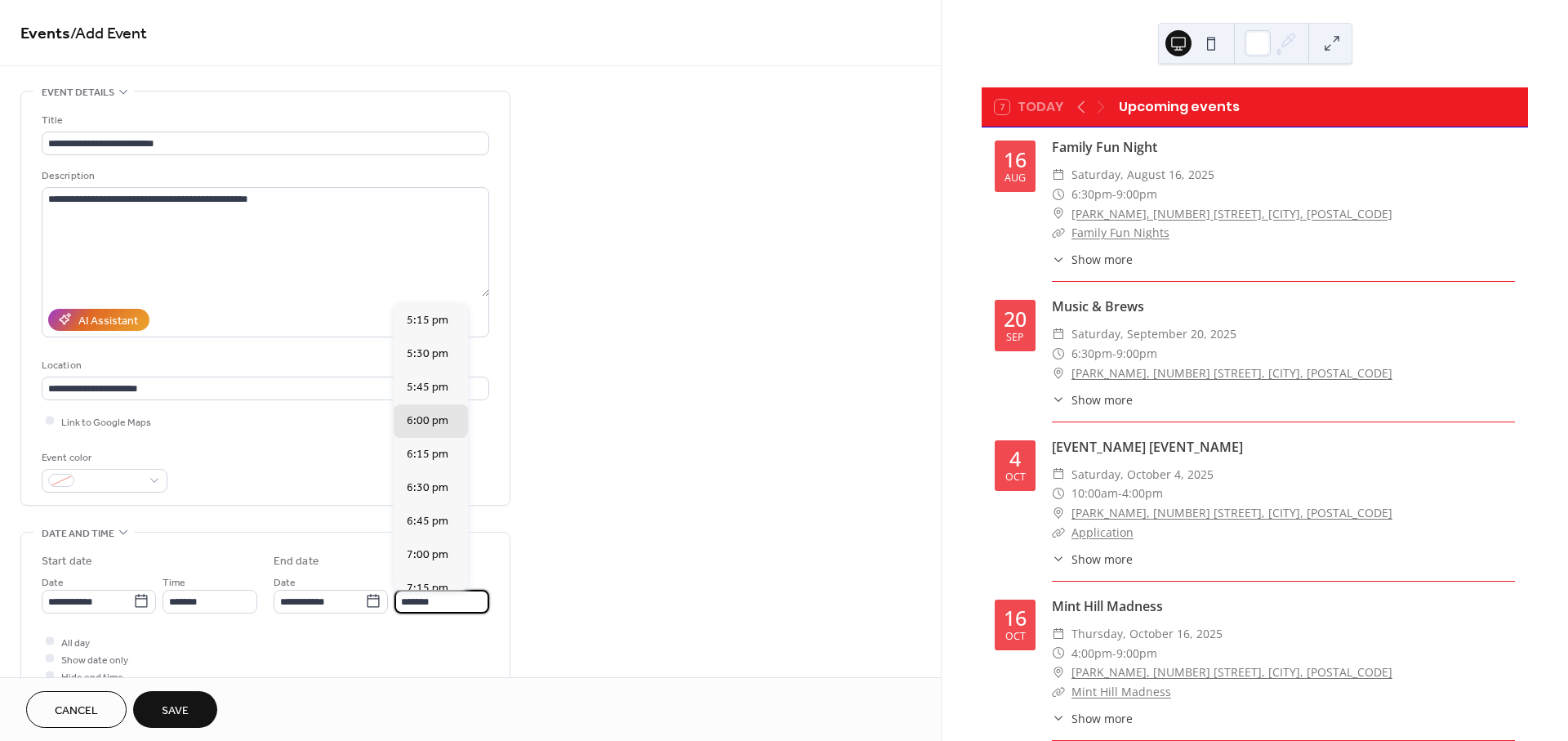 click on "*******" at bounding box center (442, 601) 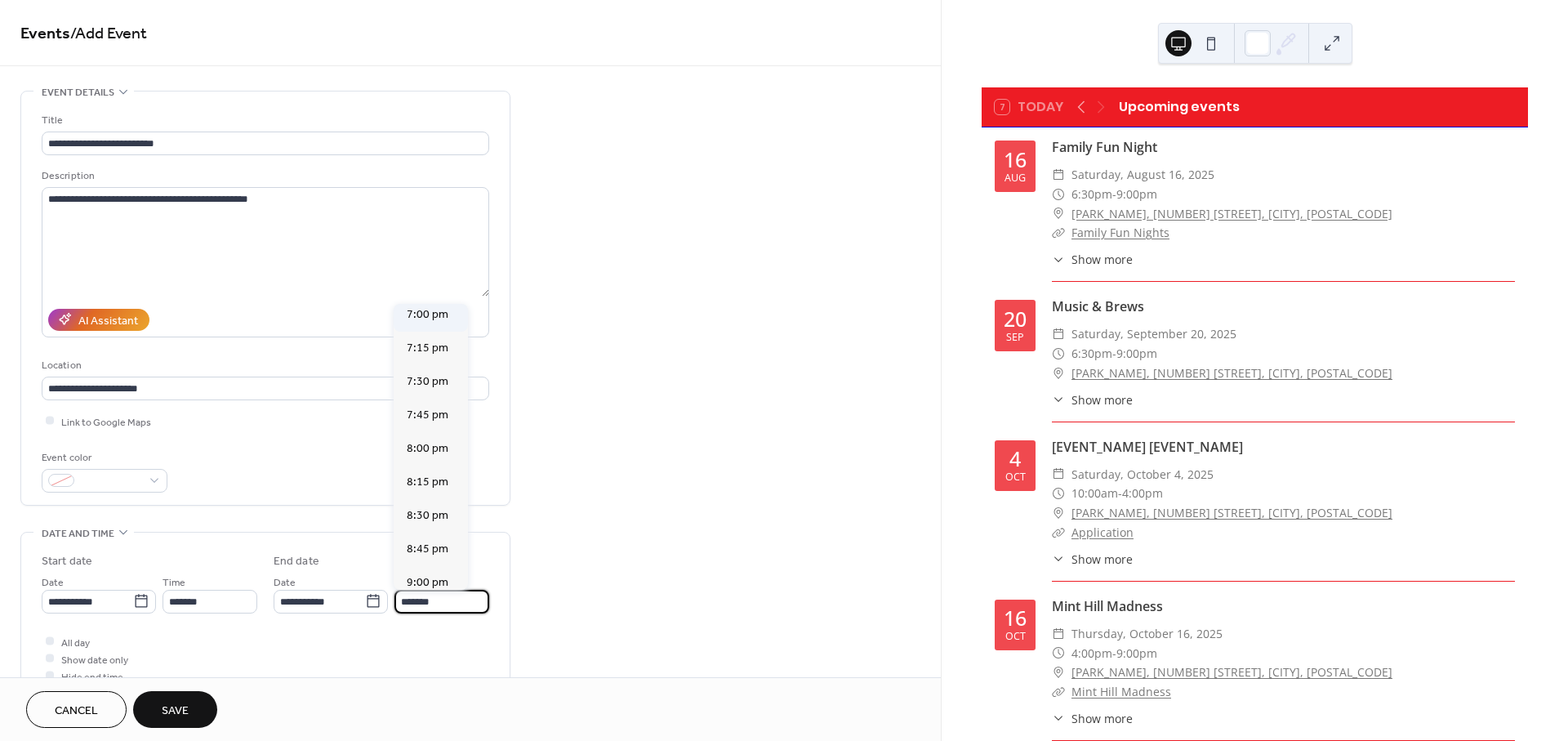 scroll, scrollTop: 272, scrollLeft: 0, axis: vertical 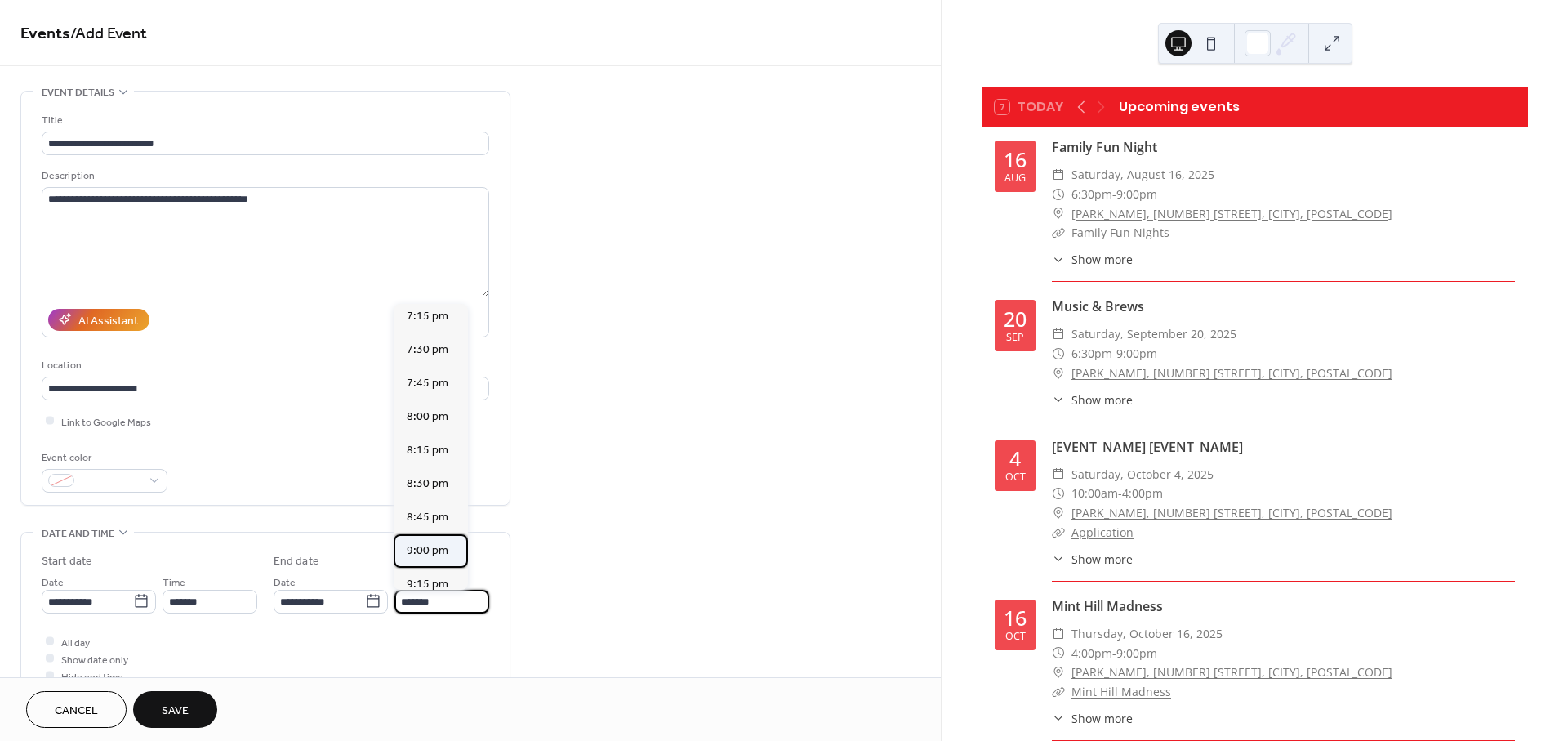 click on "9:00 pm" at bounding box center (427, 551) 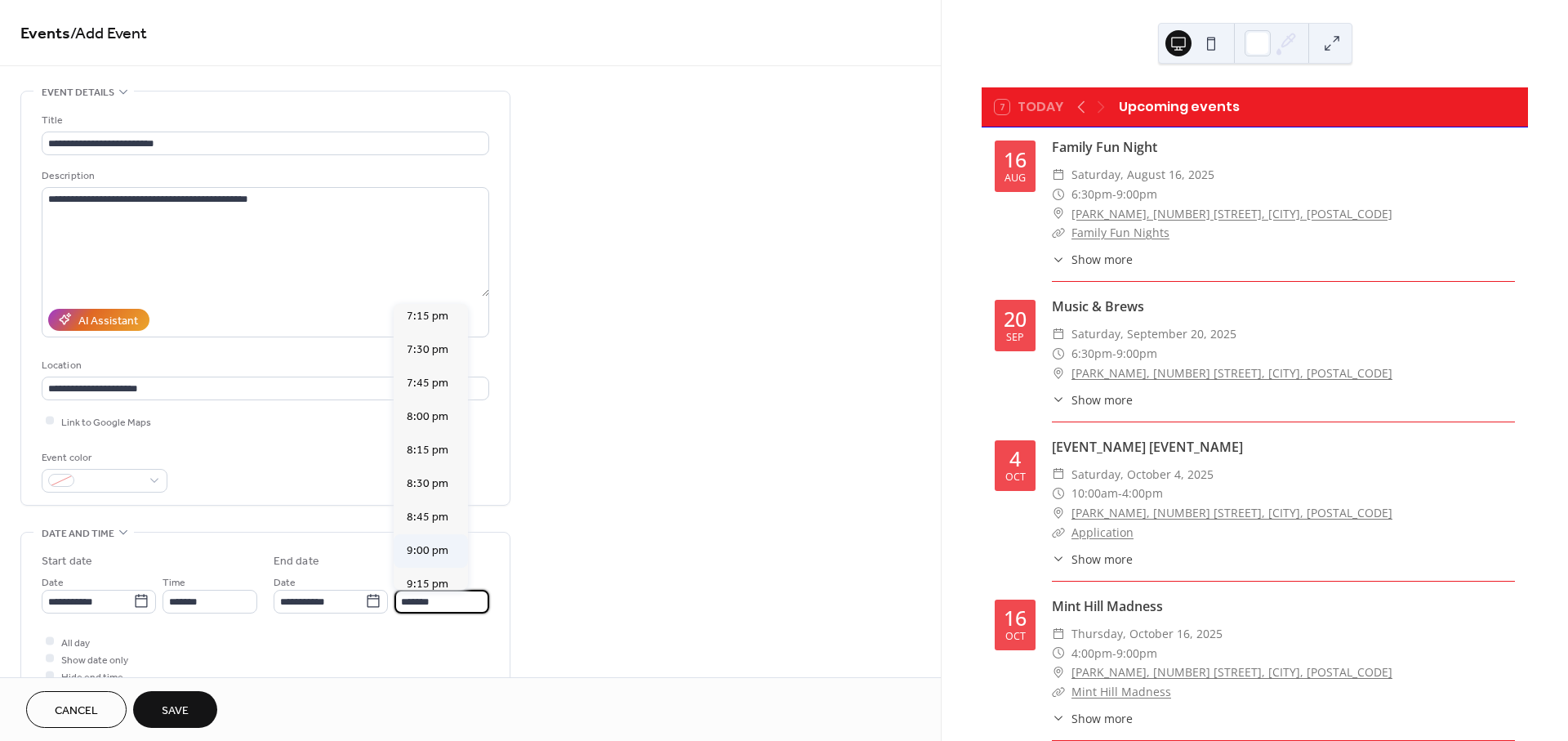 type on "*******" 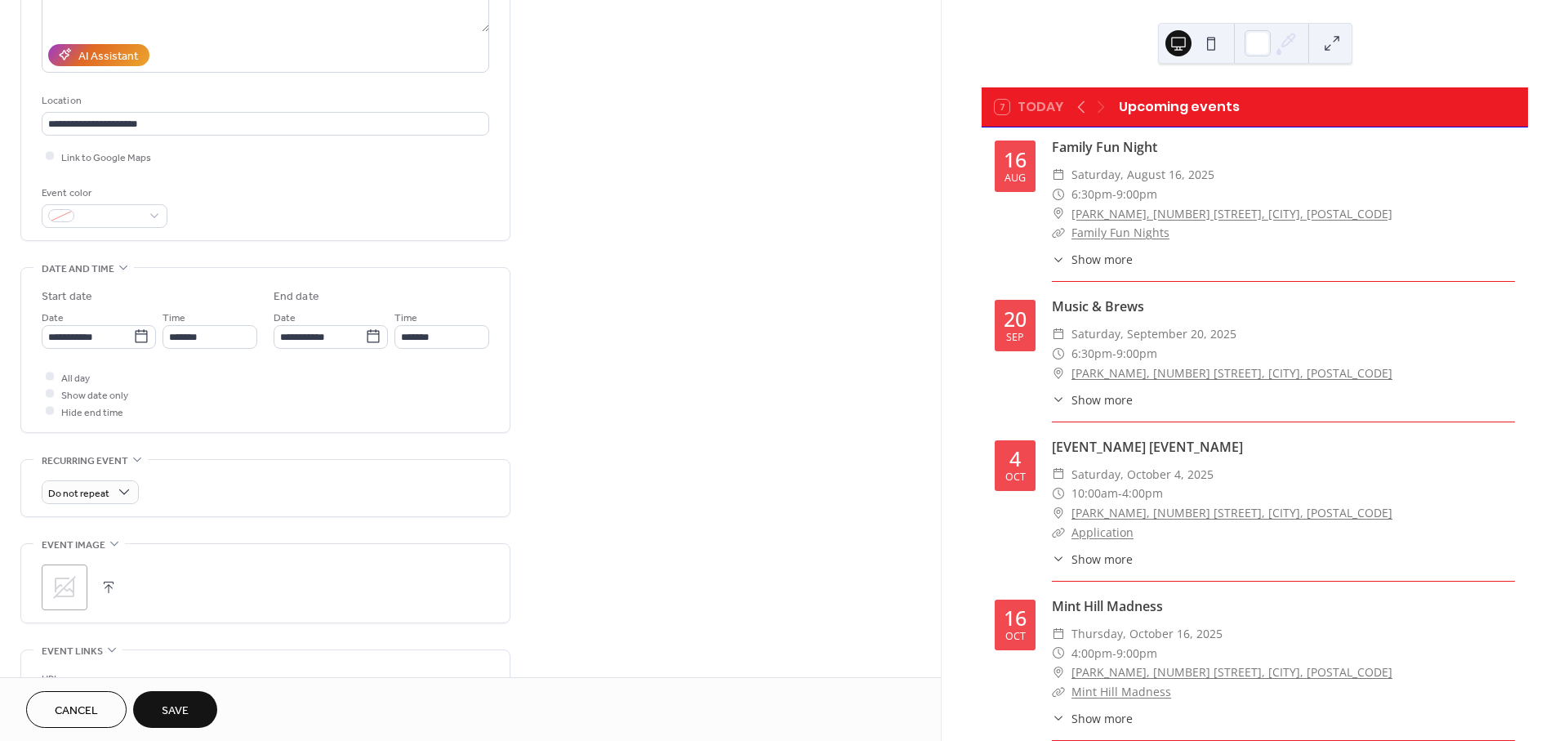 scroll, scrollTop: 363, scrollLeft: 0, axis: vertical 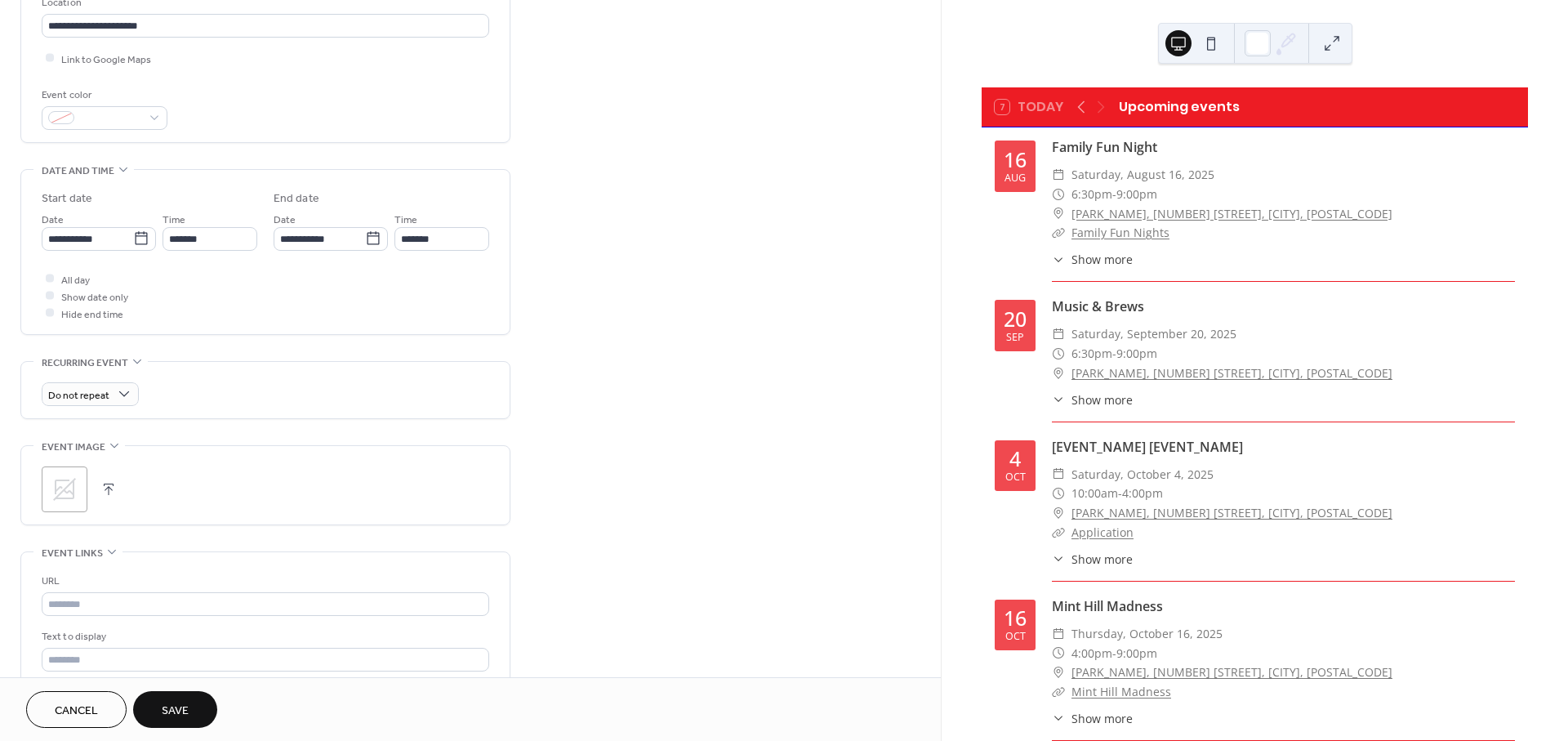 click 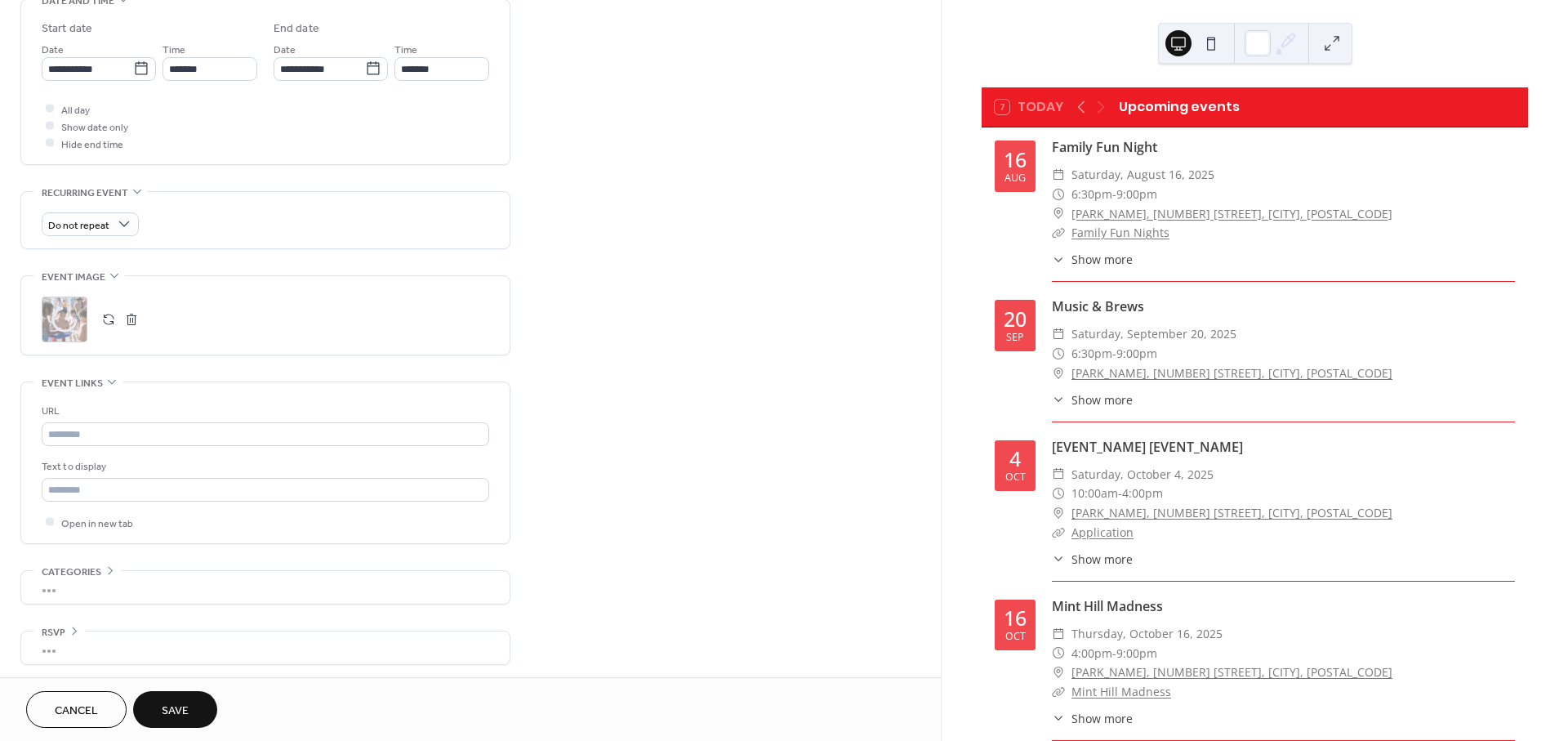 scroll, scrollTop: 537, scrollLeft: 0, axis: vertical 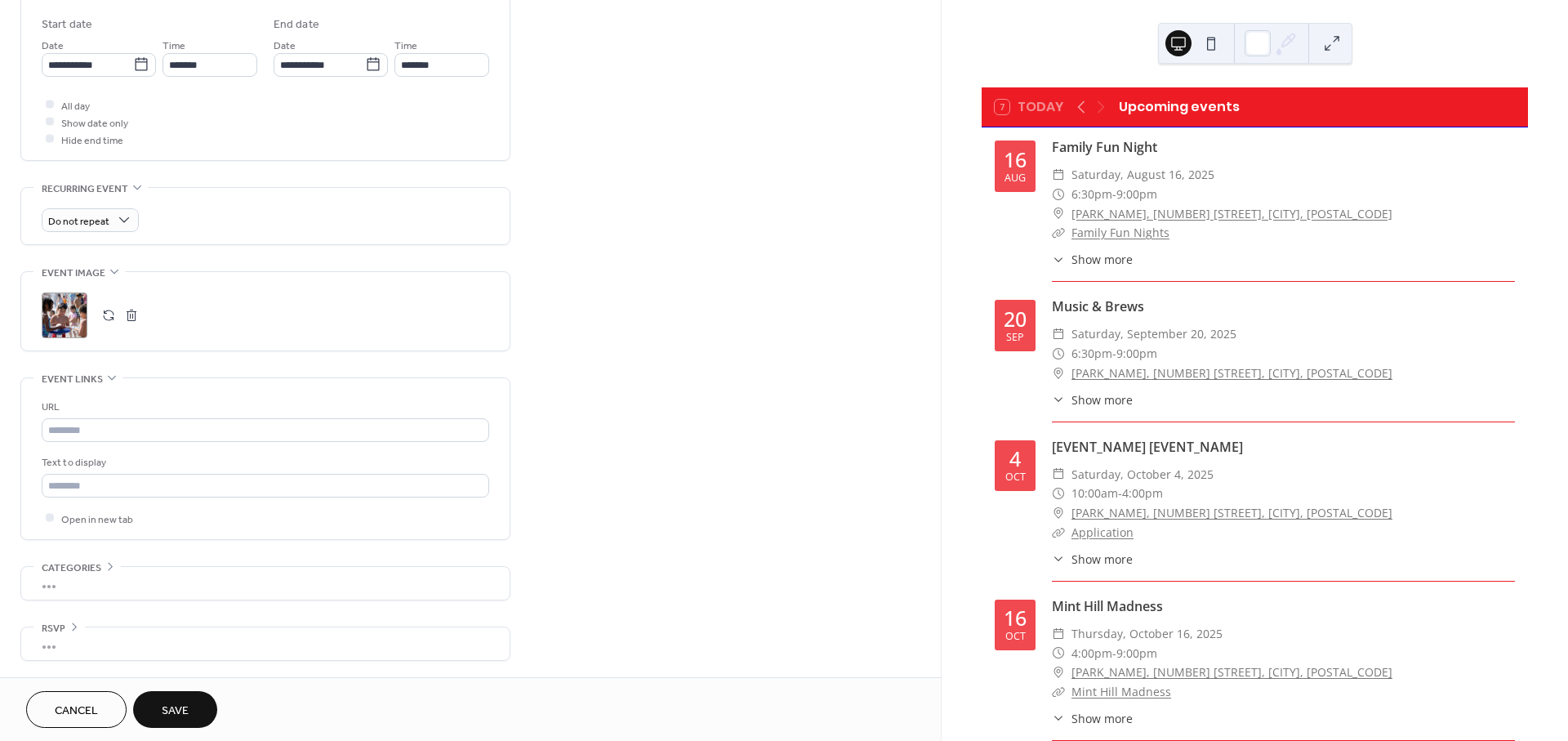 click on "Save" at bounding box center [175, 711] 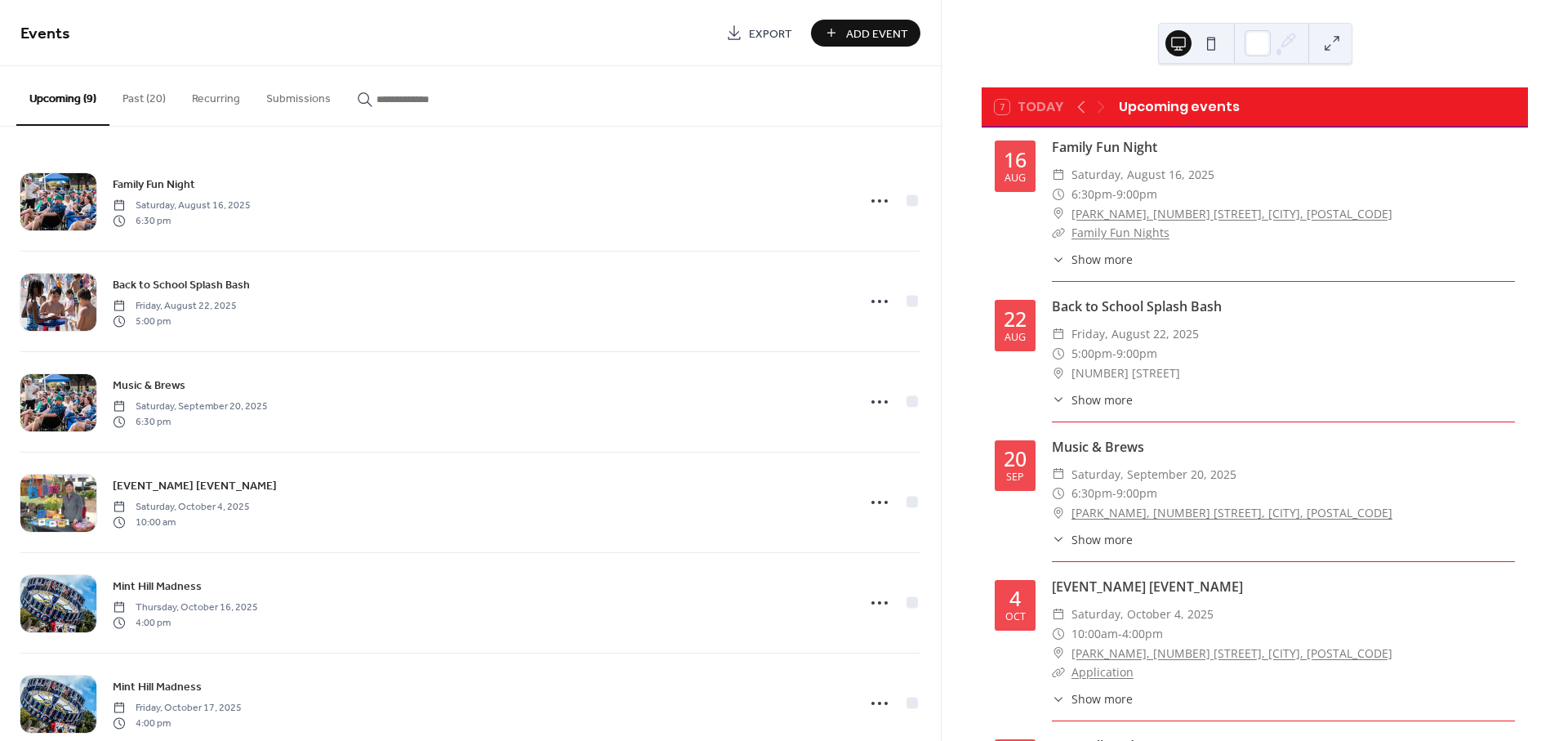 click on "Add Event" at bounding box center (877, 33) 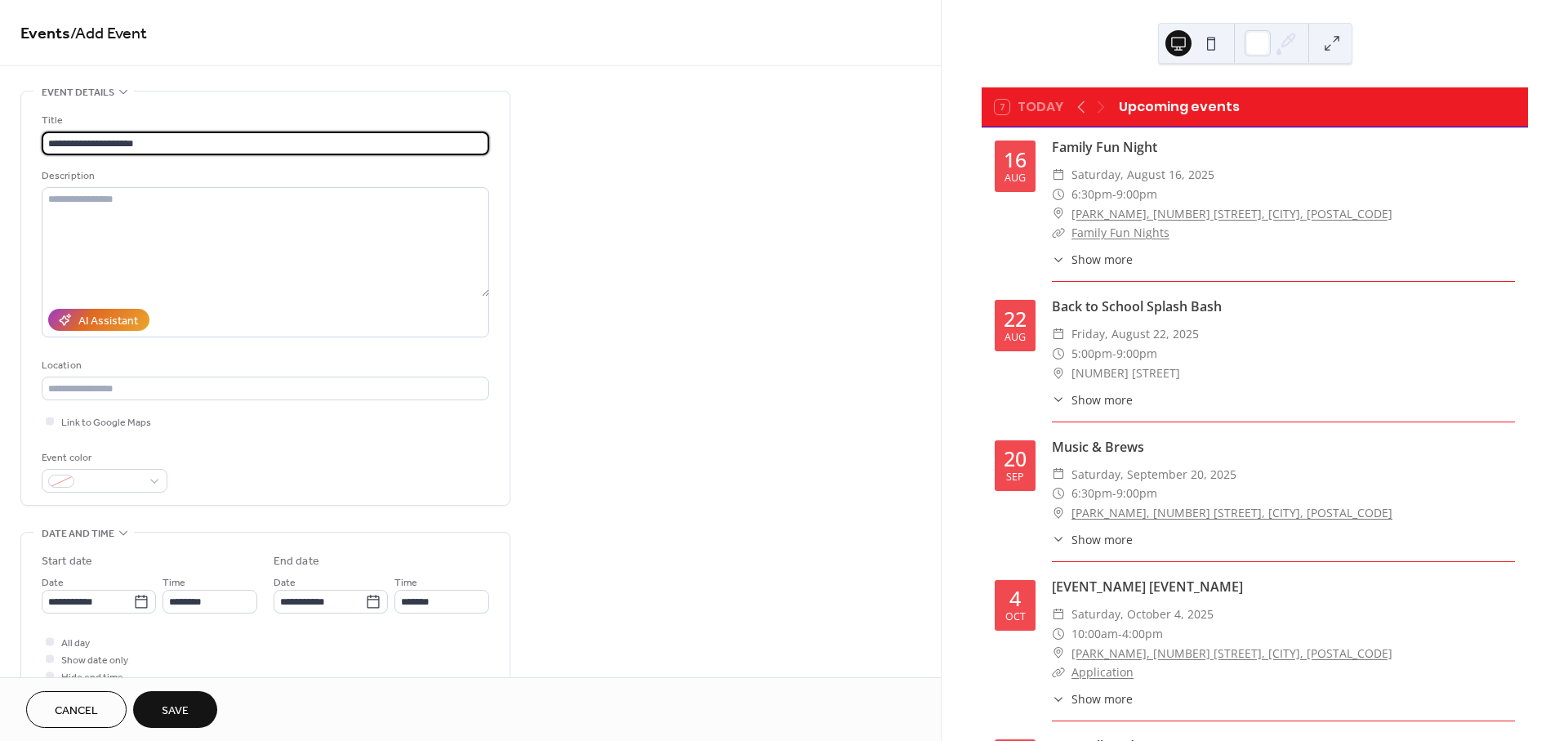 type on "**********" 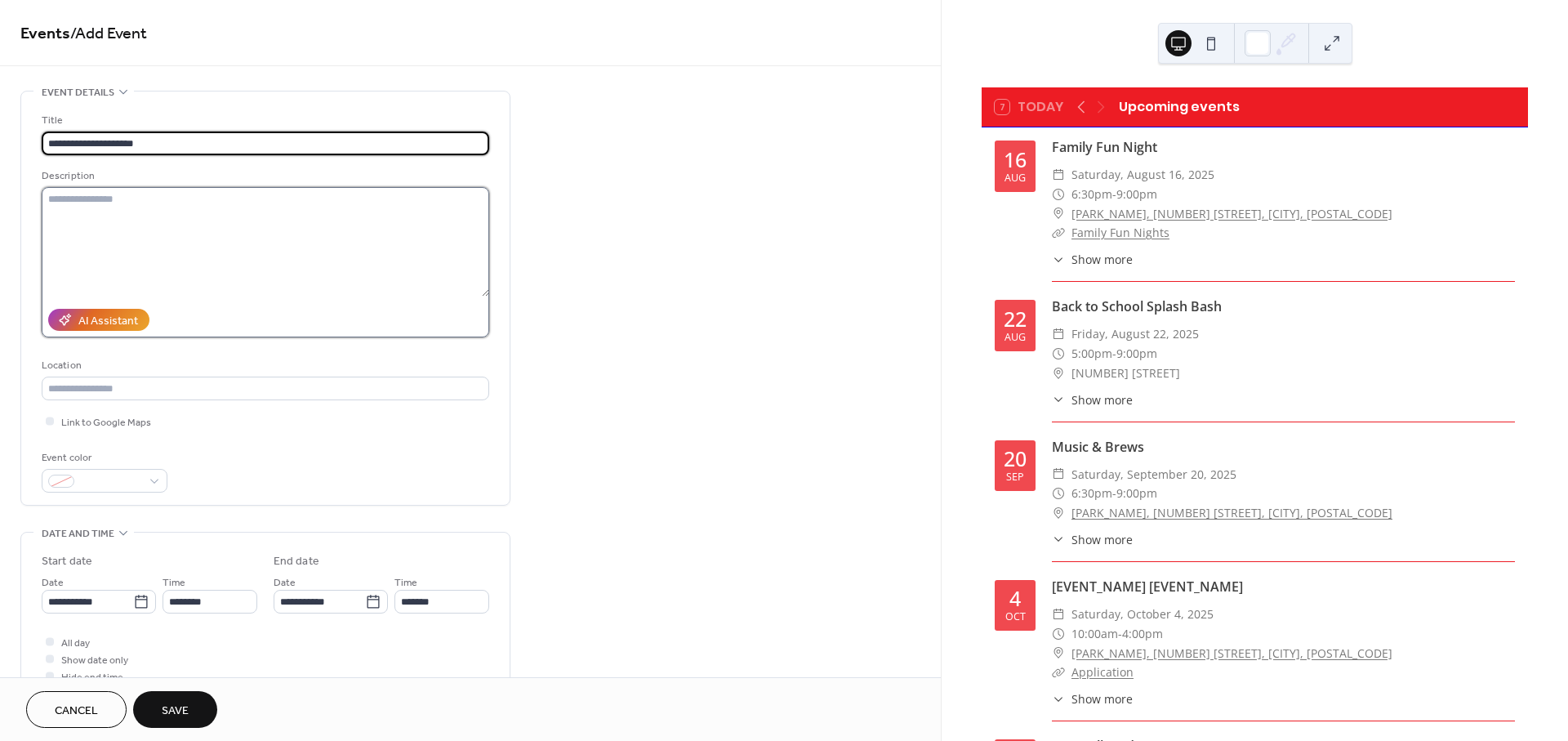 click at bounding box center [265, 242] 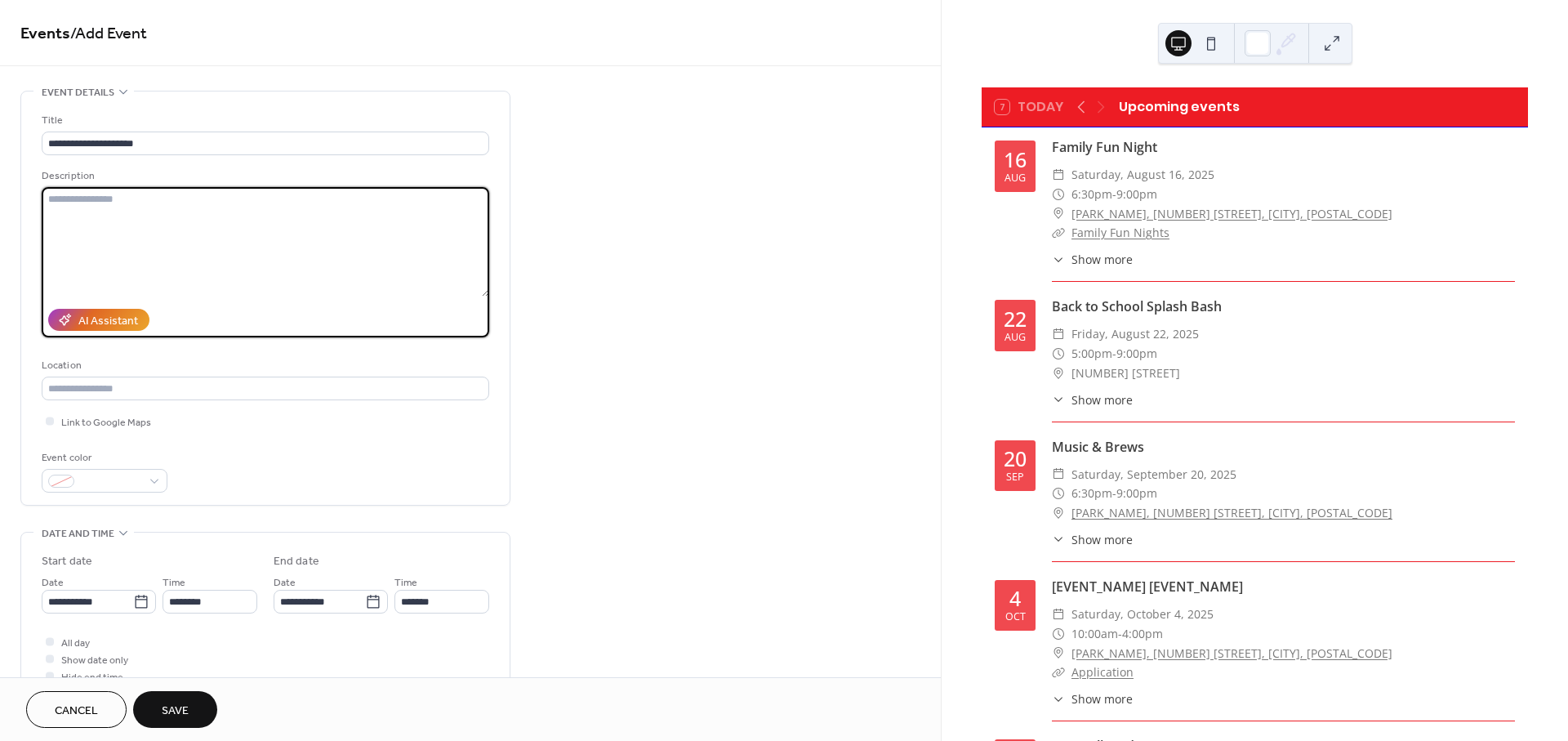 paste on "**********" 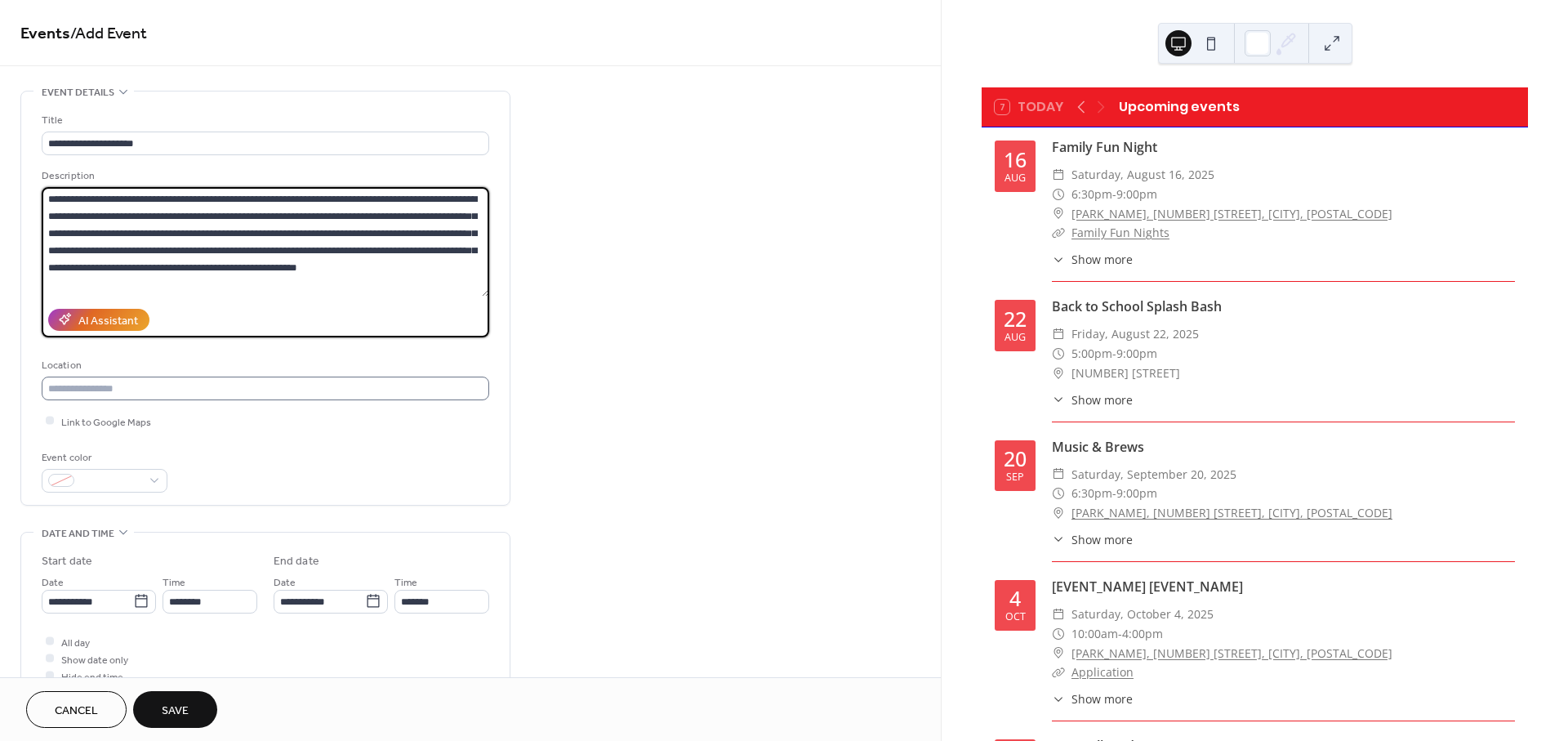 scroll, scrollTop: 14, scrollLeft: 0, axis: vertical 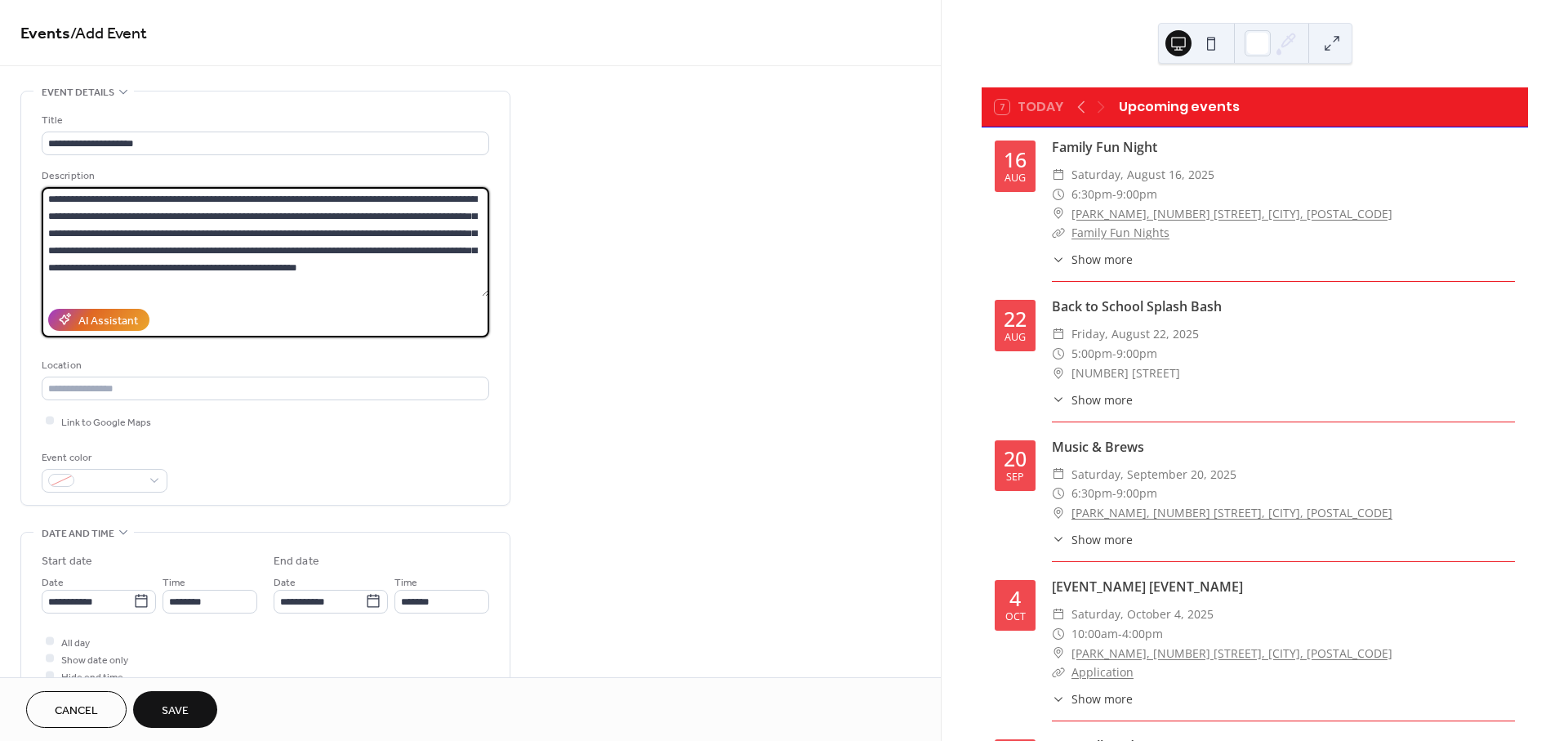 drag, startPoint x: 296, startPoint y: 197, endPoint x: 243, endPoint y: 210, distance: 54.57105 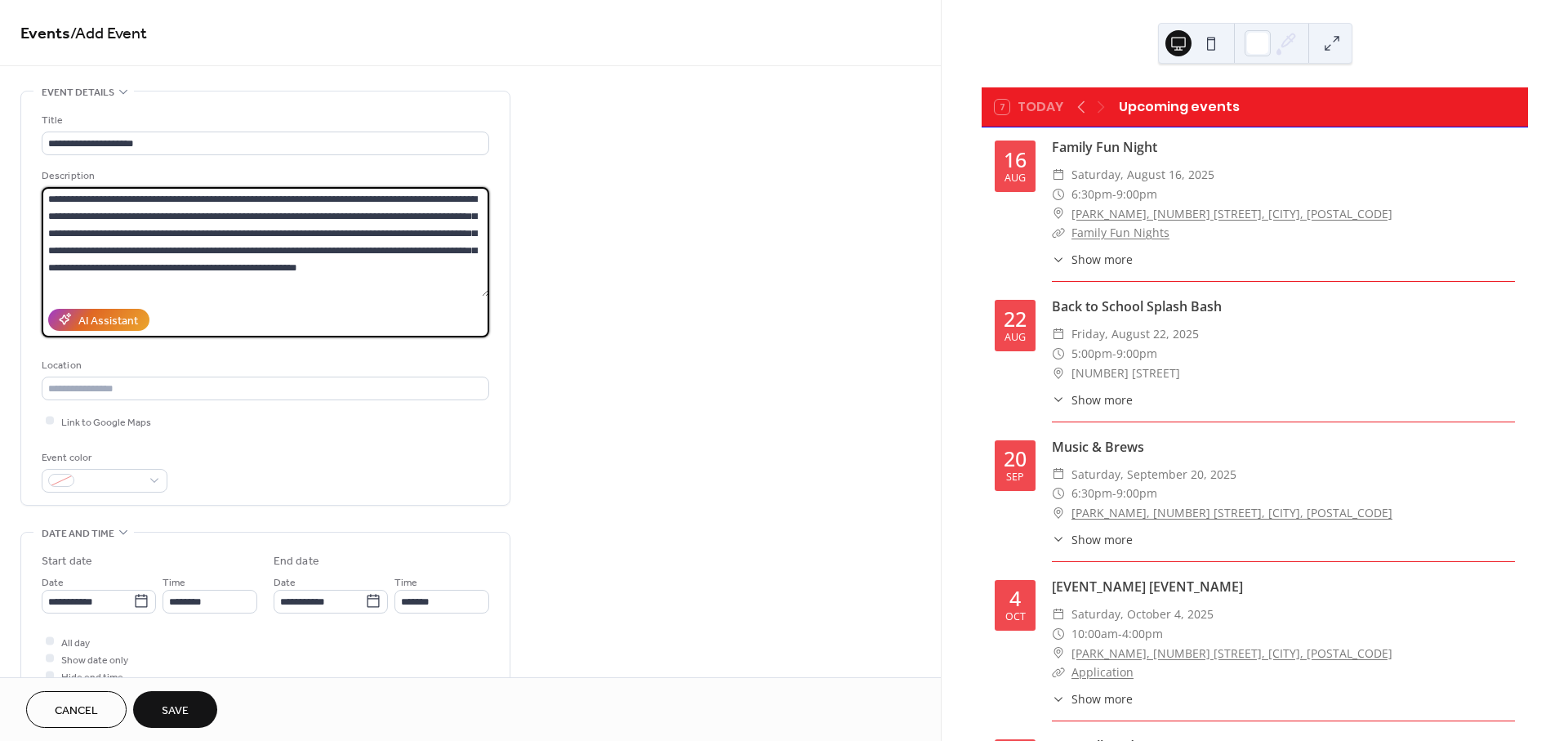 drag, startPoint x: 296, startPoint y: 198, endPoint x: 109, endPoint y: 200, distance: 187.01069 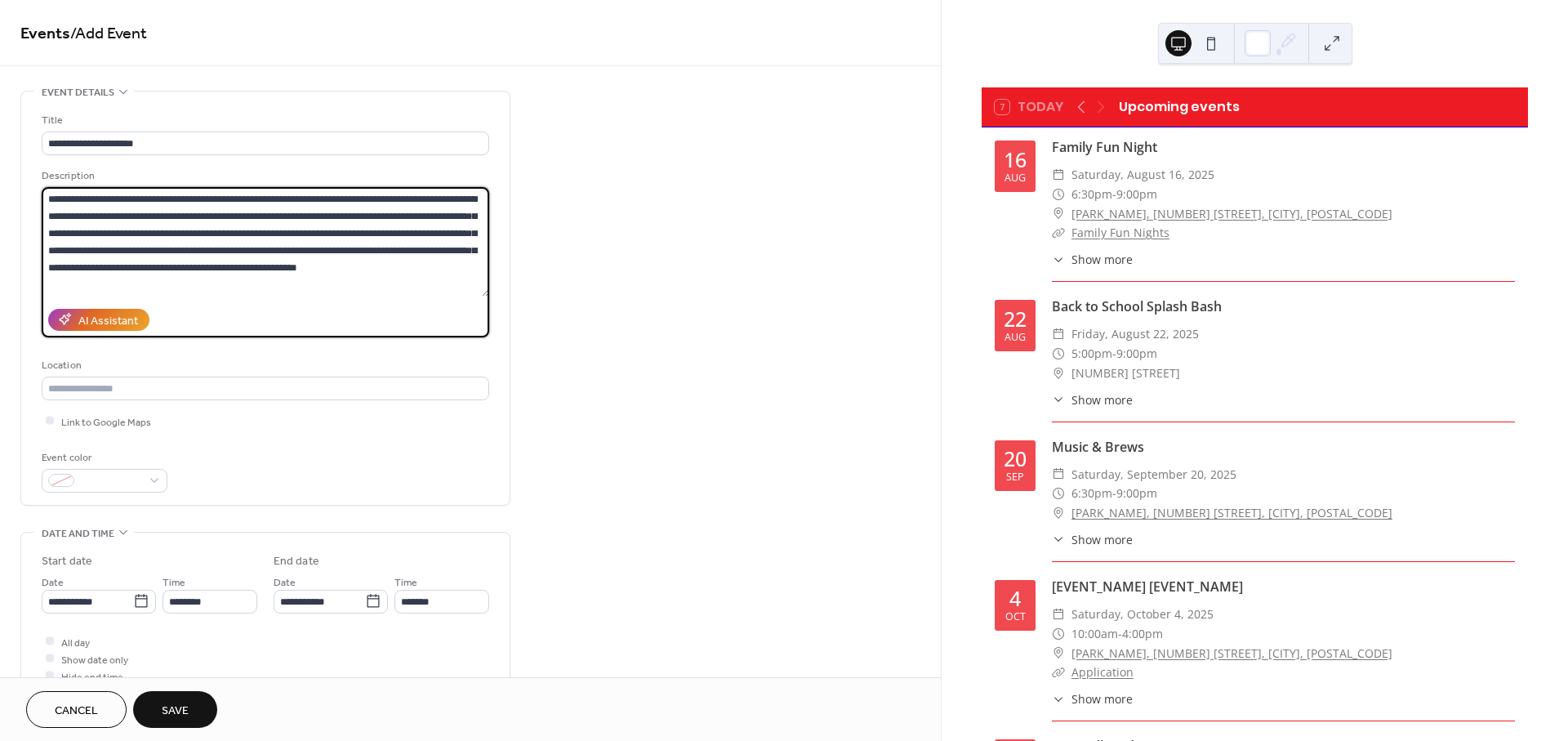 click on "**********" at bounding box center [265, 242] 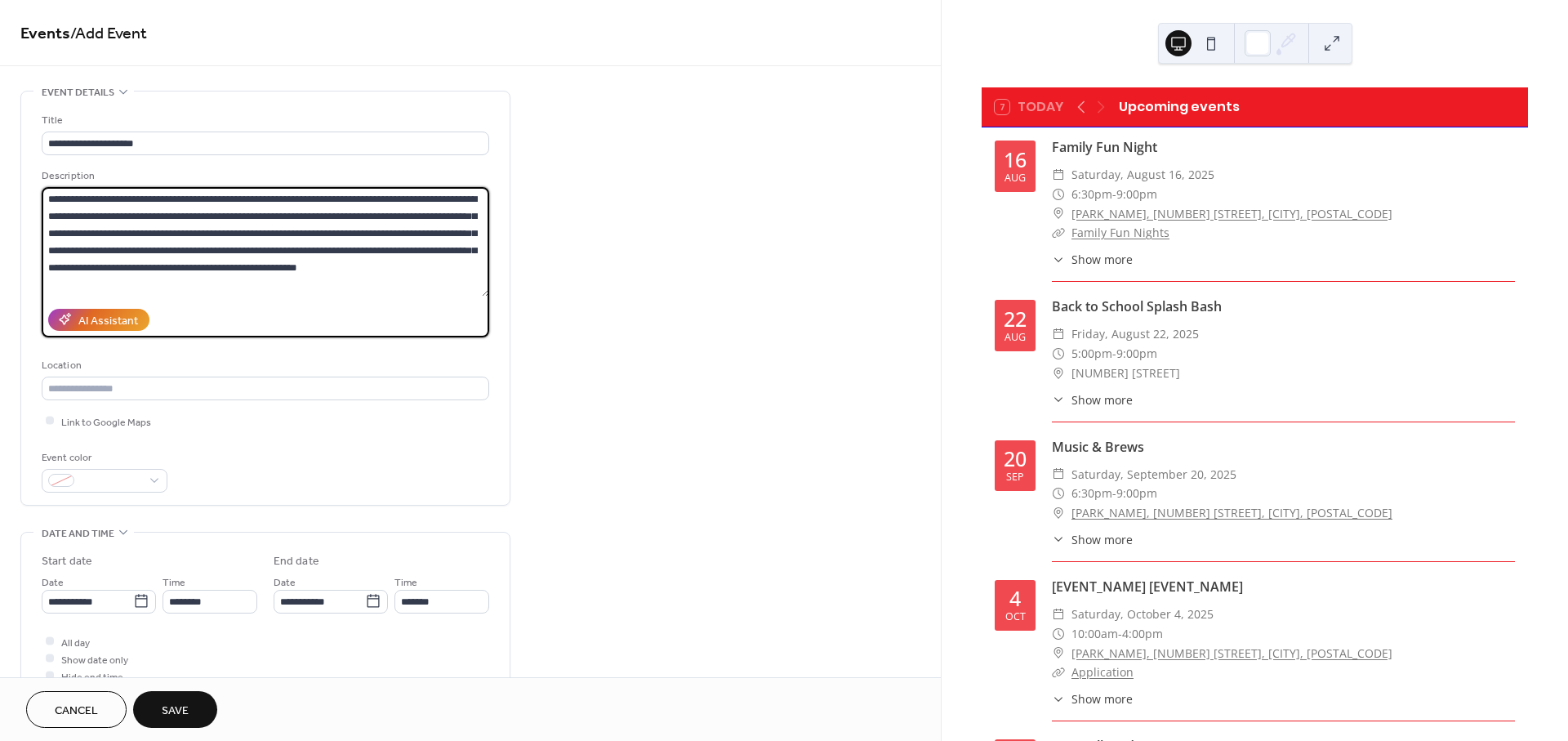 drag, startPoint x: 69, startPoint y: 199, endPoint x: 43, endPoint y: 206, distance: 26.92582 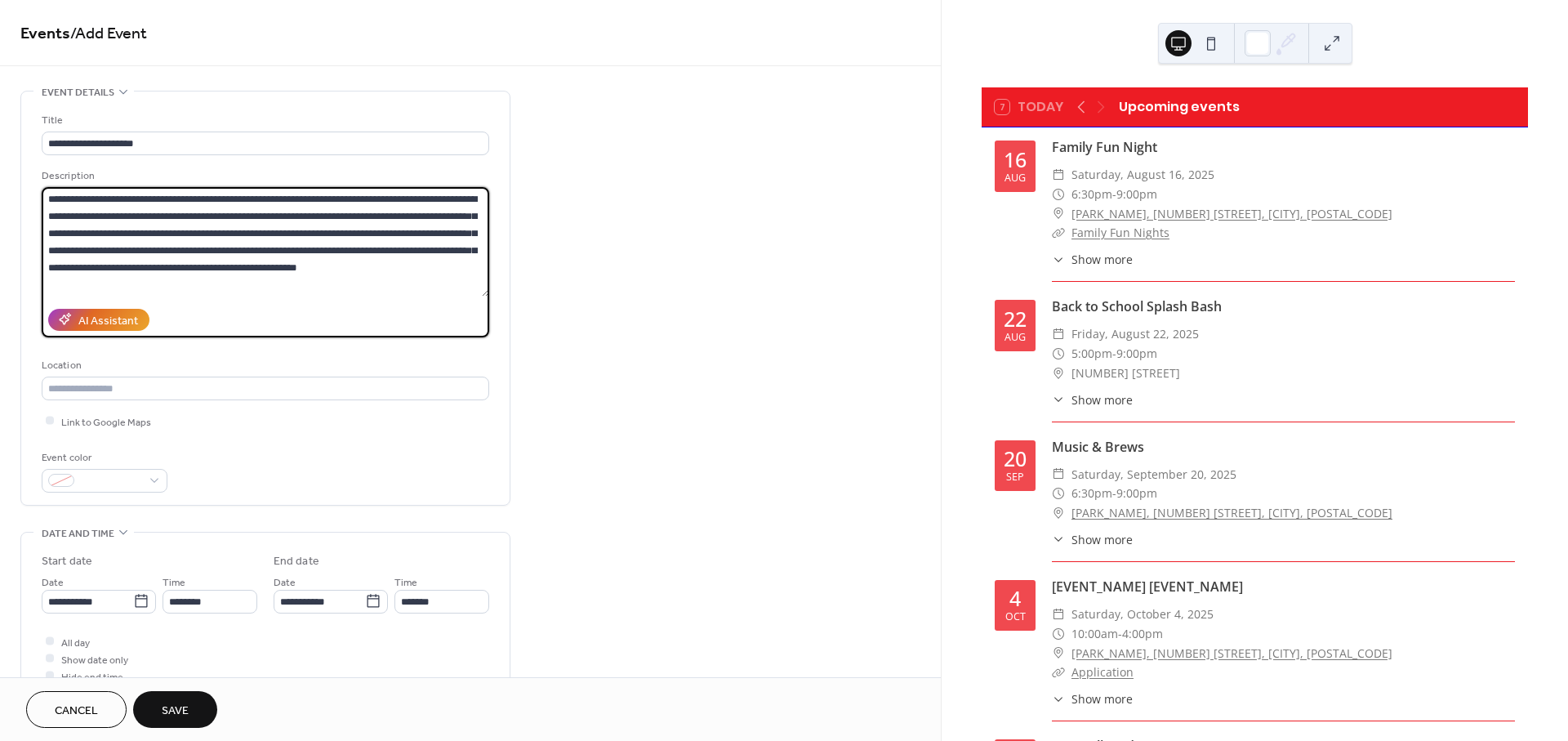 click on "**********" at bounding box center [265, 242] 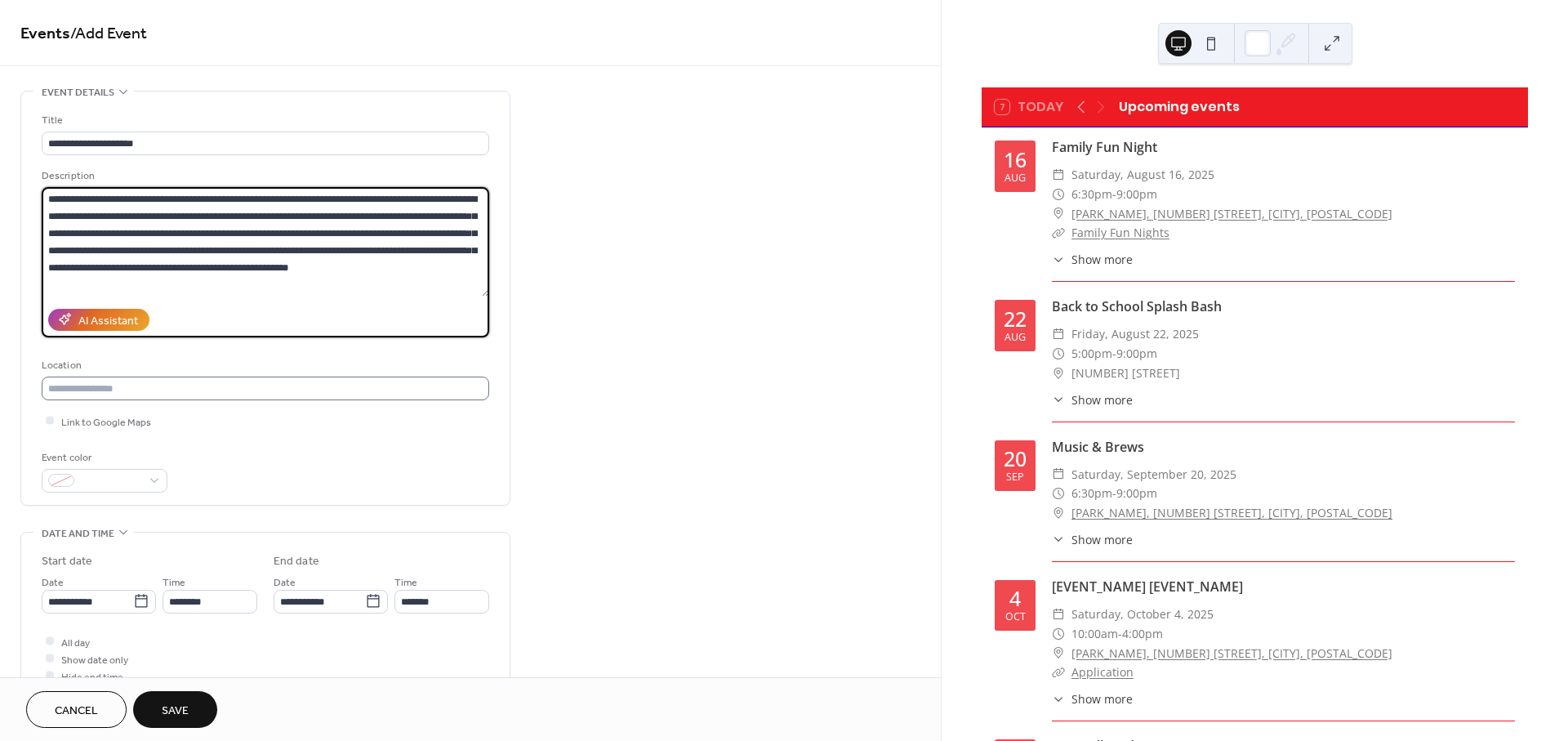 type on "**********" 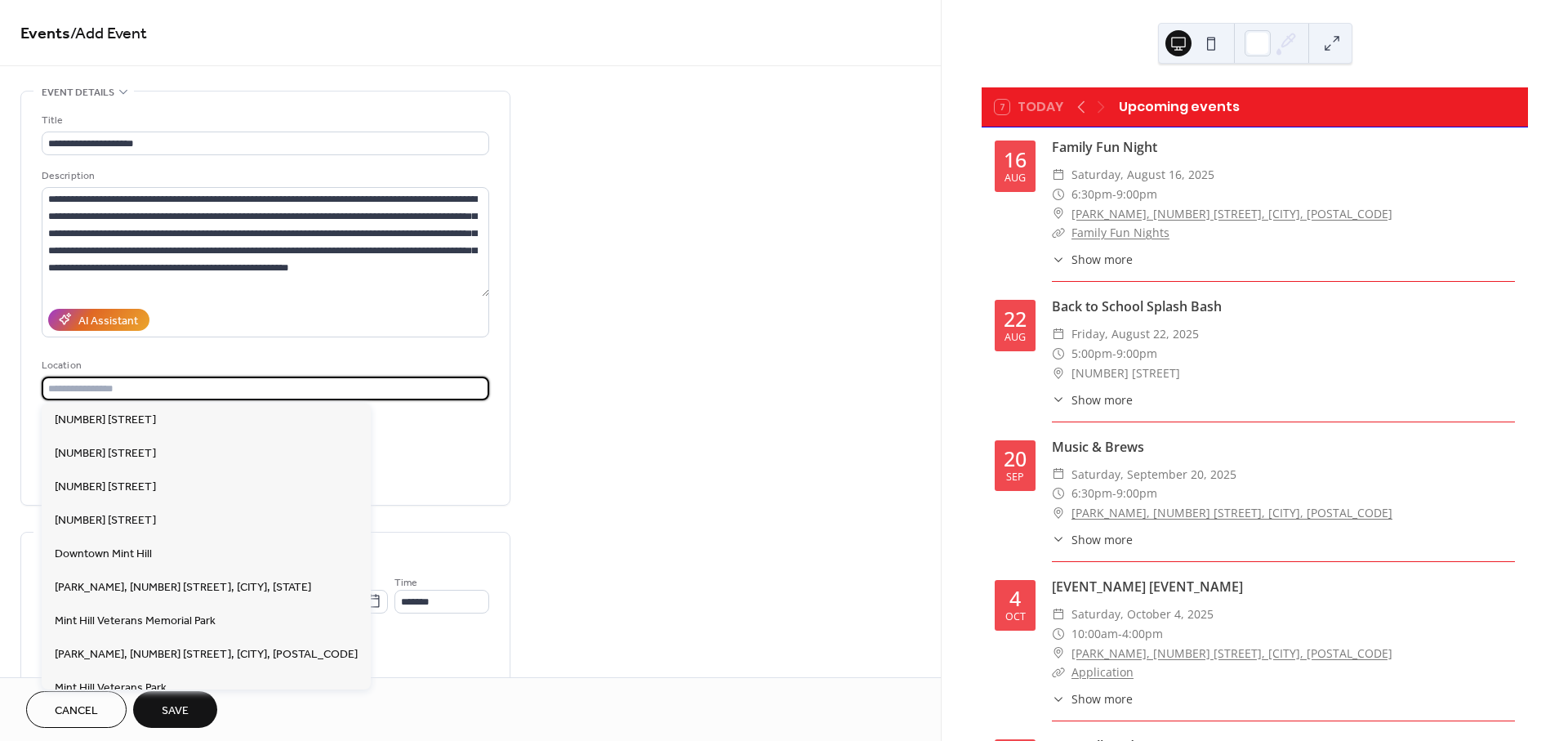 click at bounding box center (265, 388) 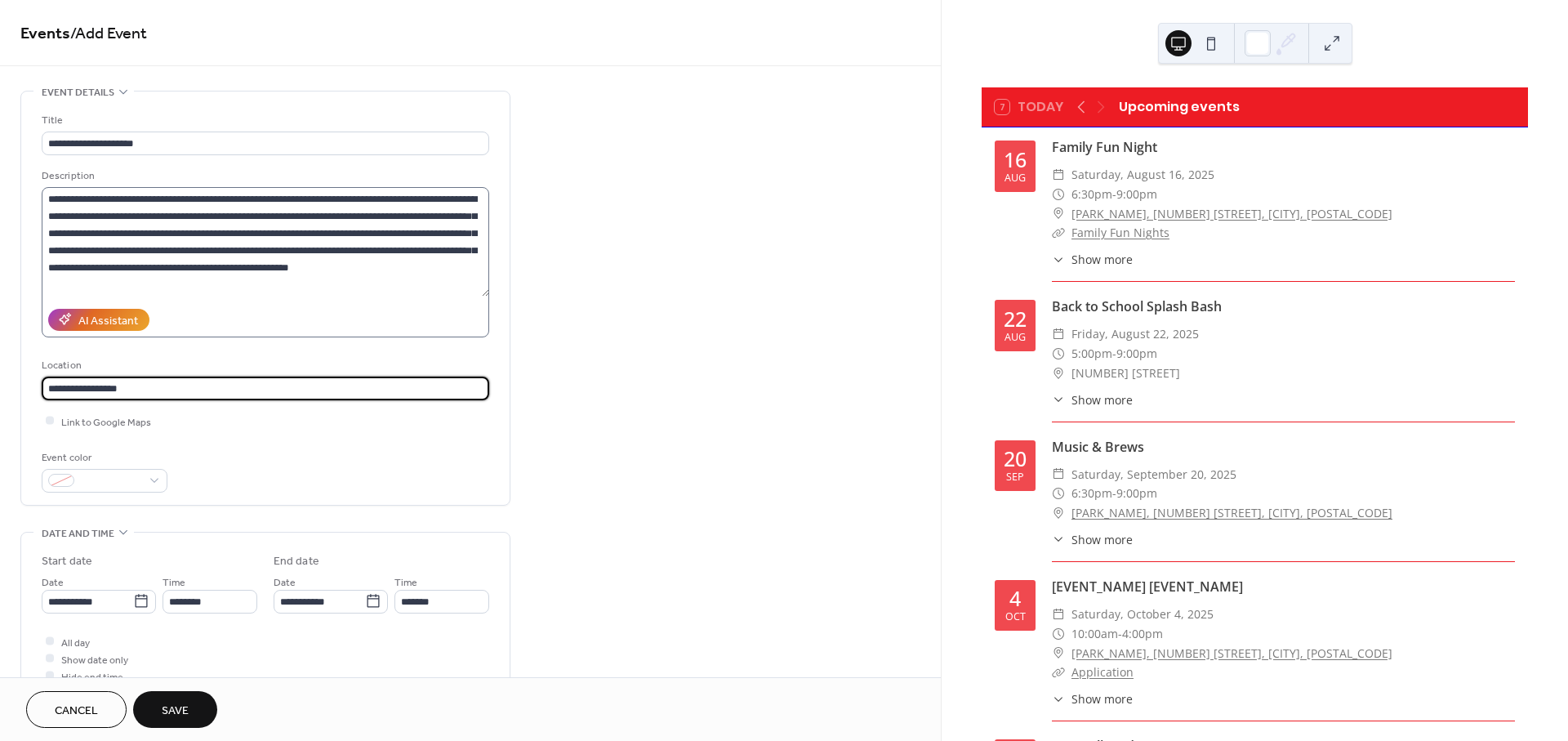 type on "**********" 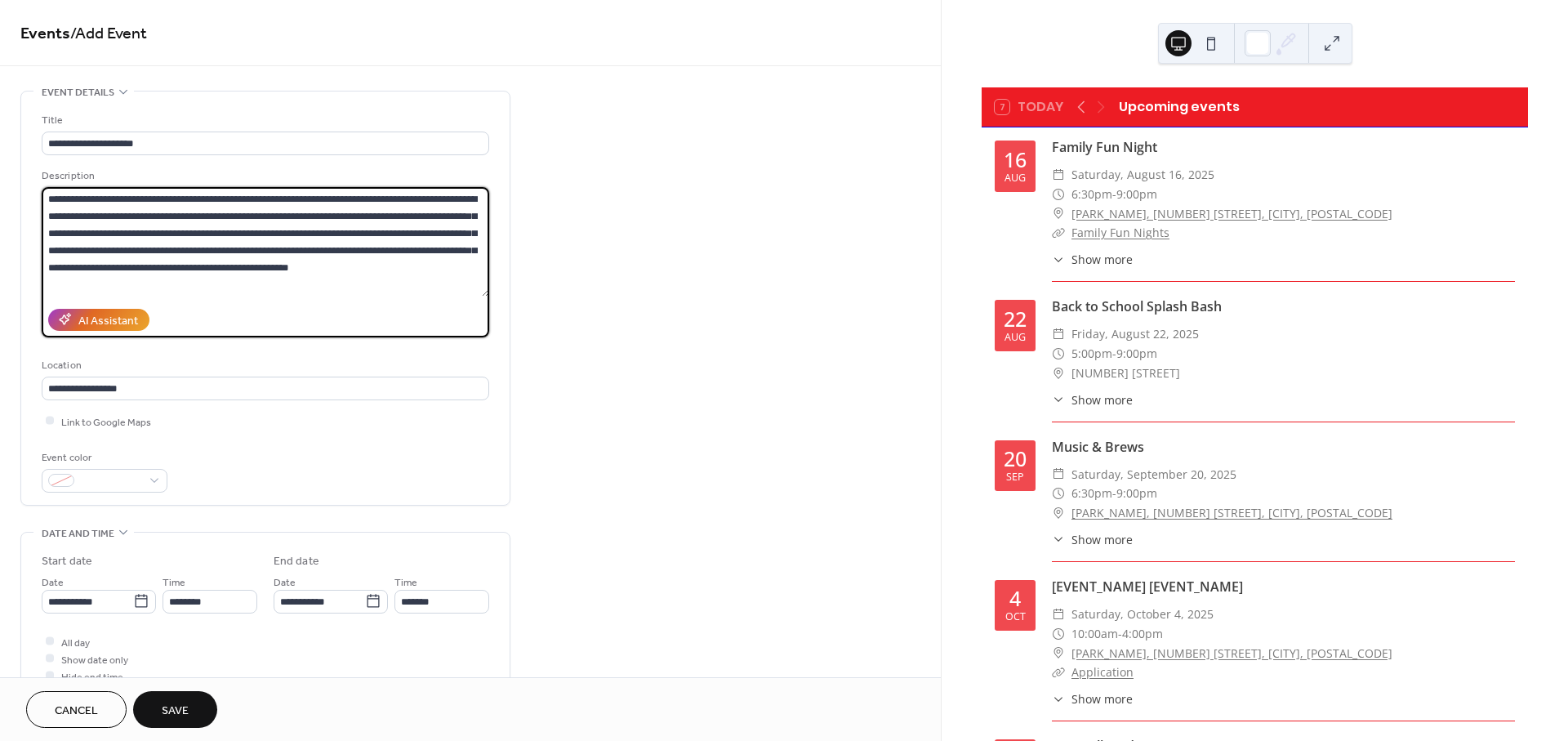 drag, startPoint x: 201, startPoint y: 197, endPoint x: 294, endPoint y: 213, distance: 94.36631 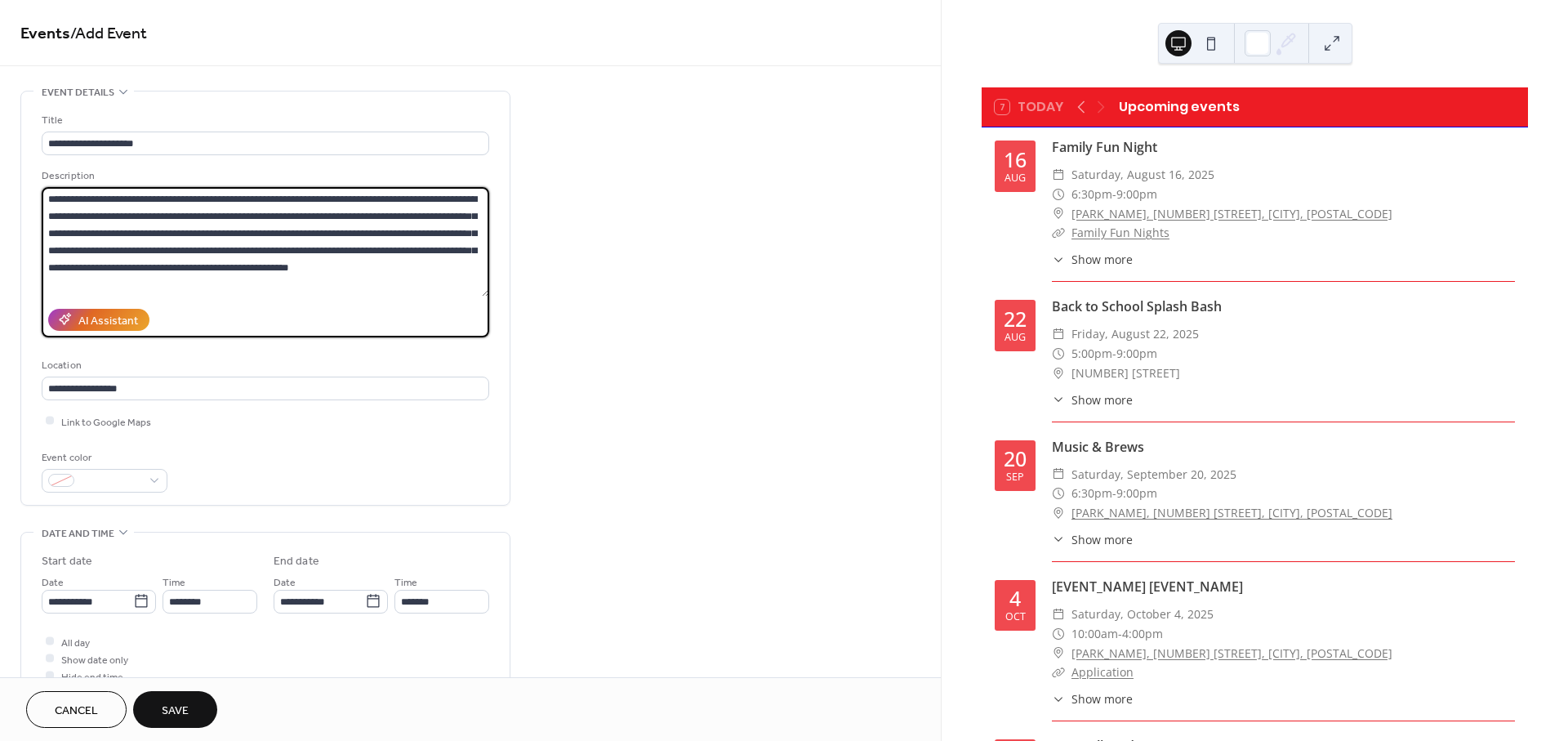 click on "**********" at bounding box center (265, 242) 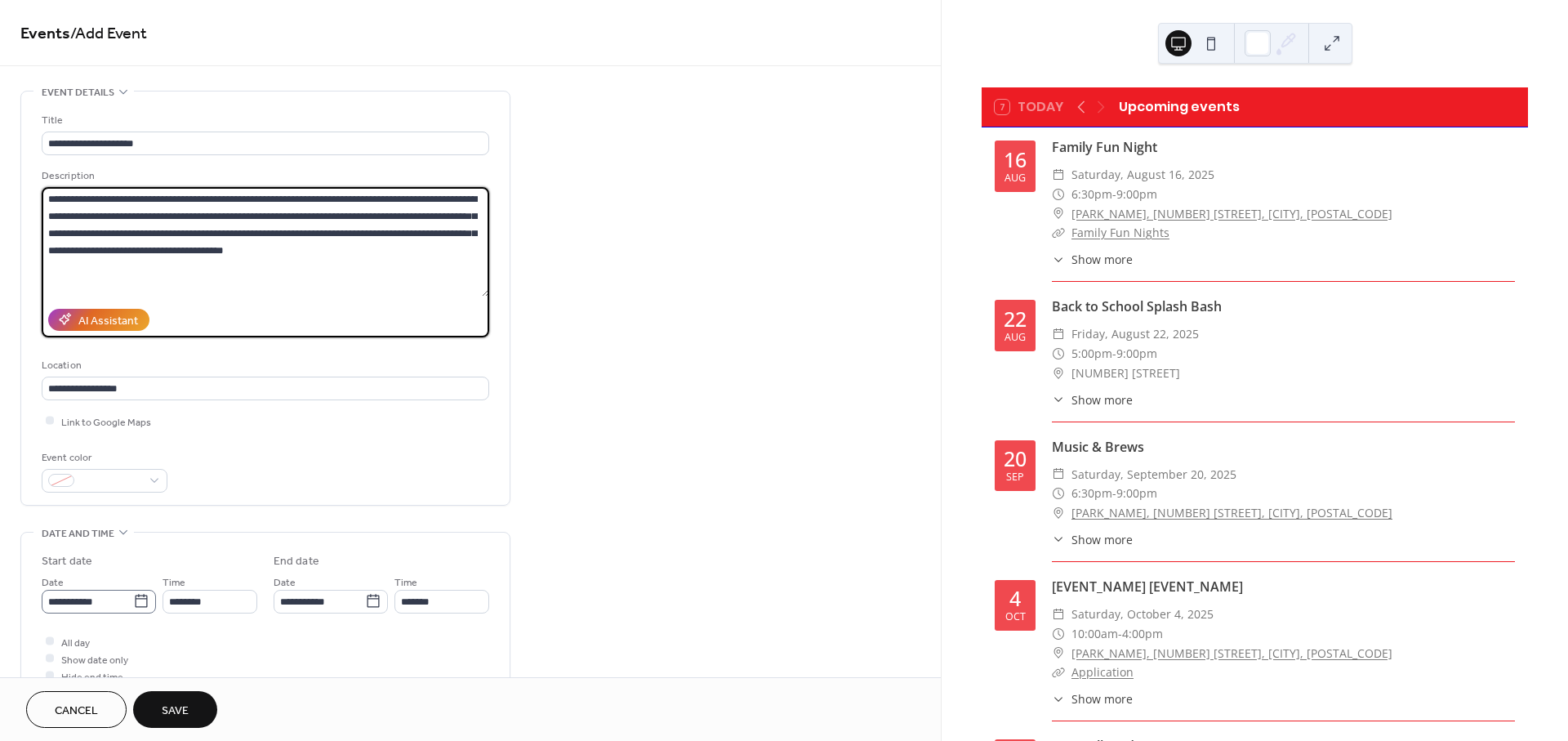 type on "**********" 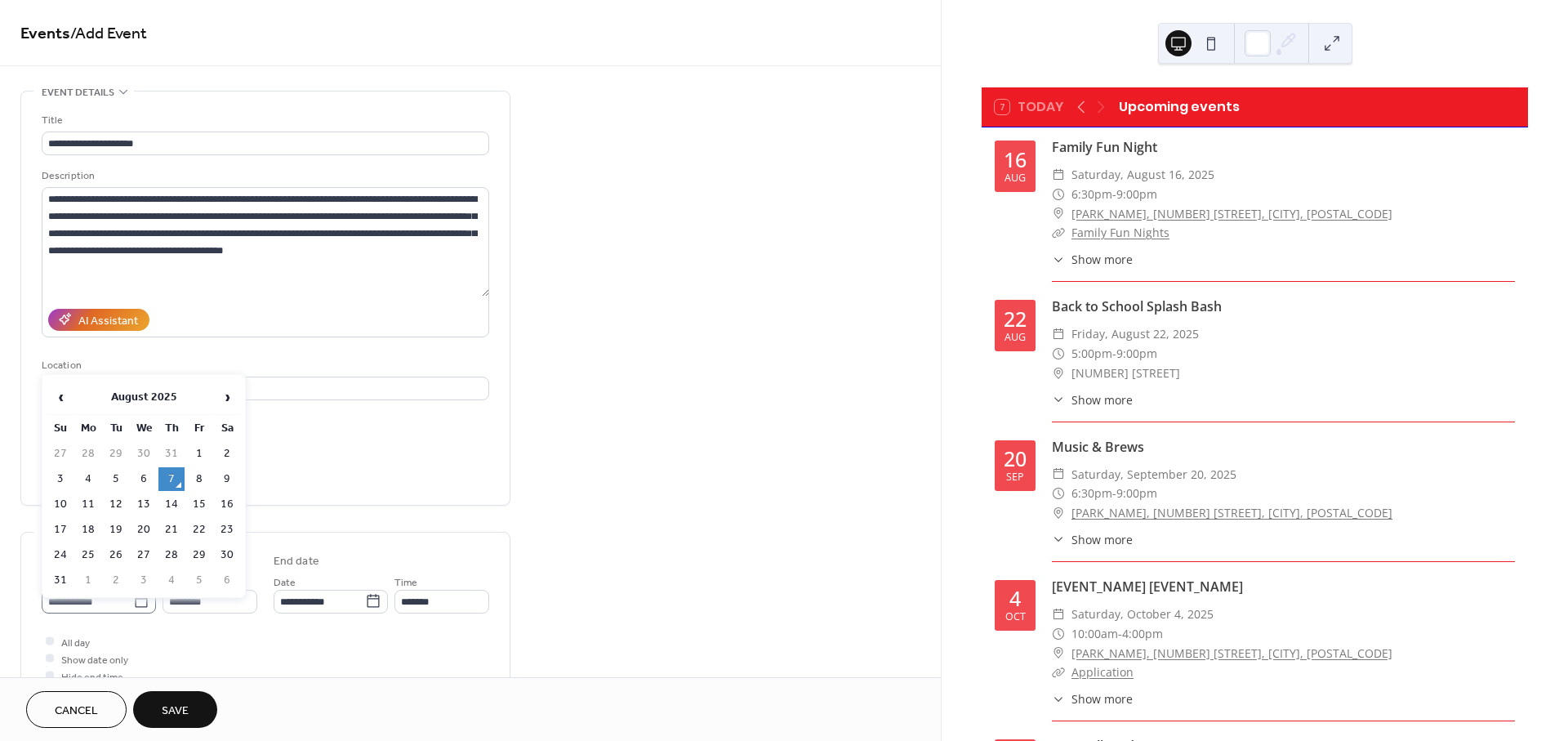 click 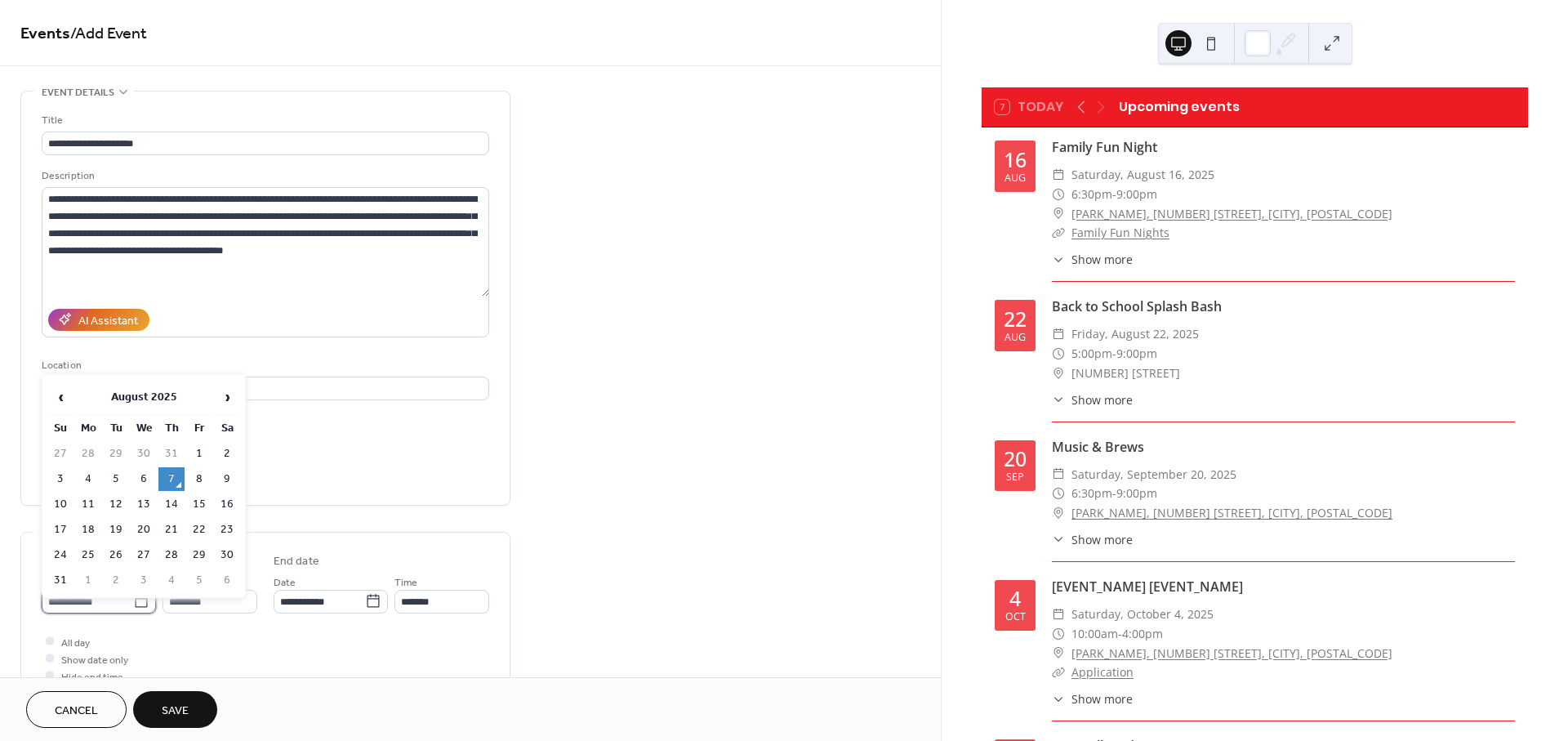 click on "**********" at bounding box center (87, 601) 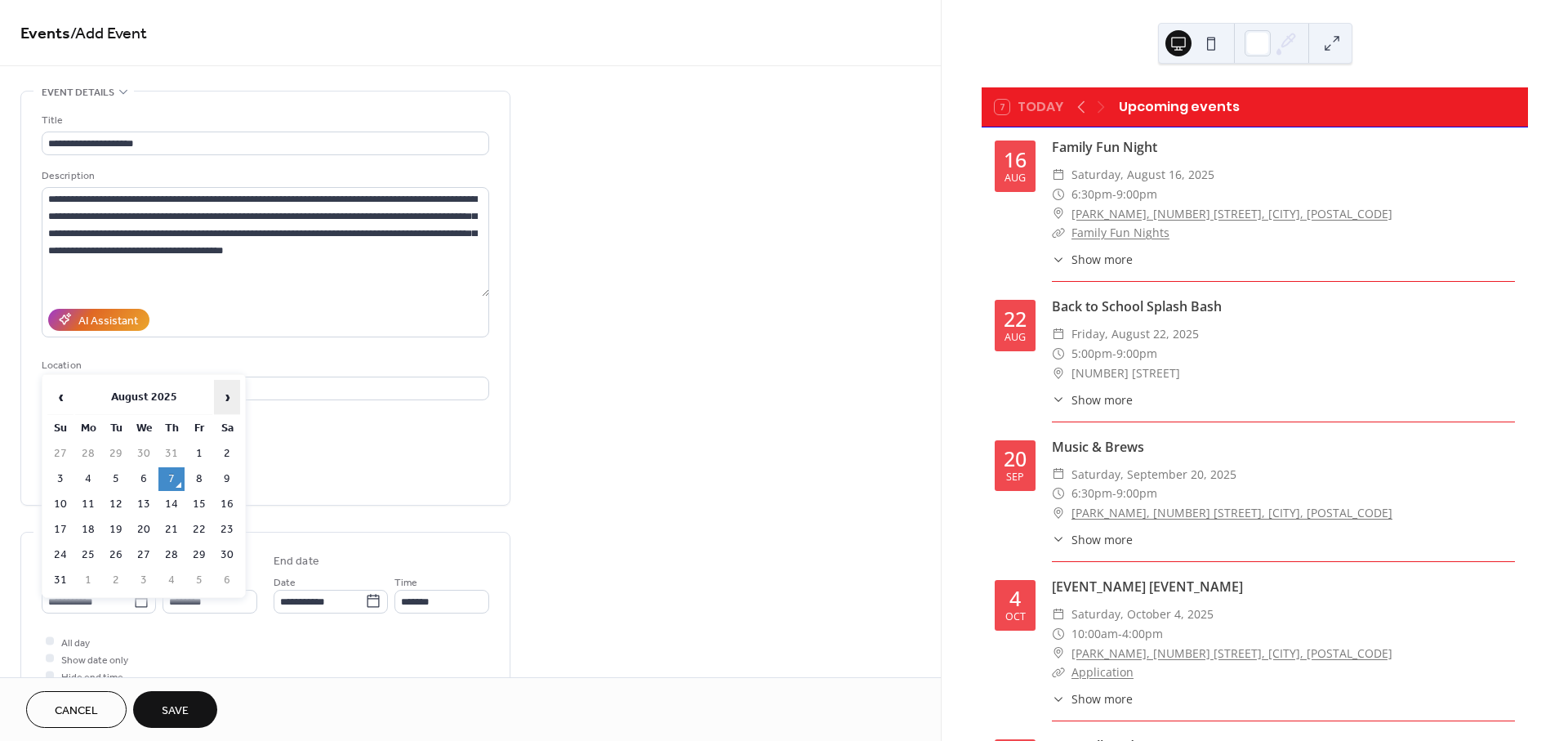 click on "›" at bounding box center [227, 397] 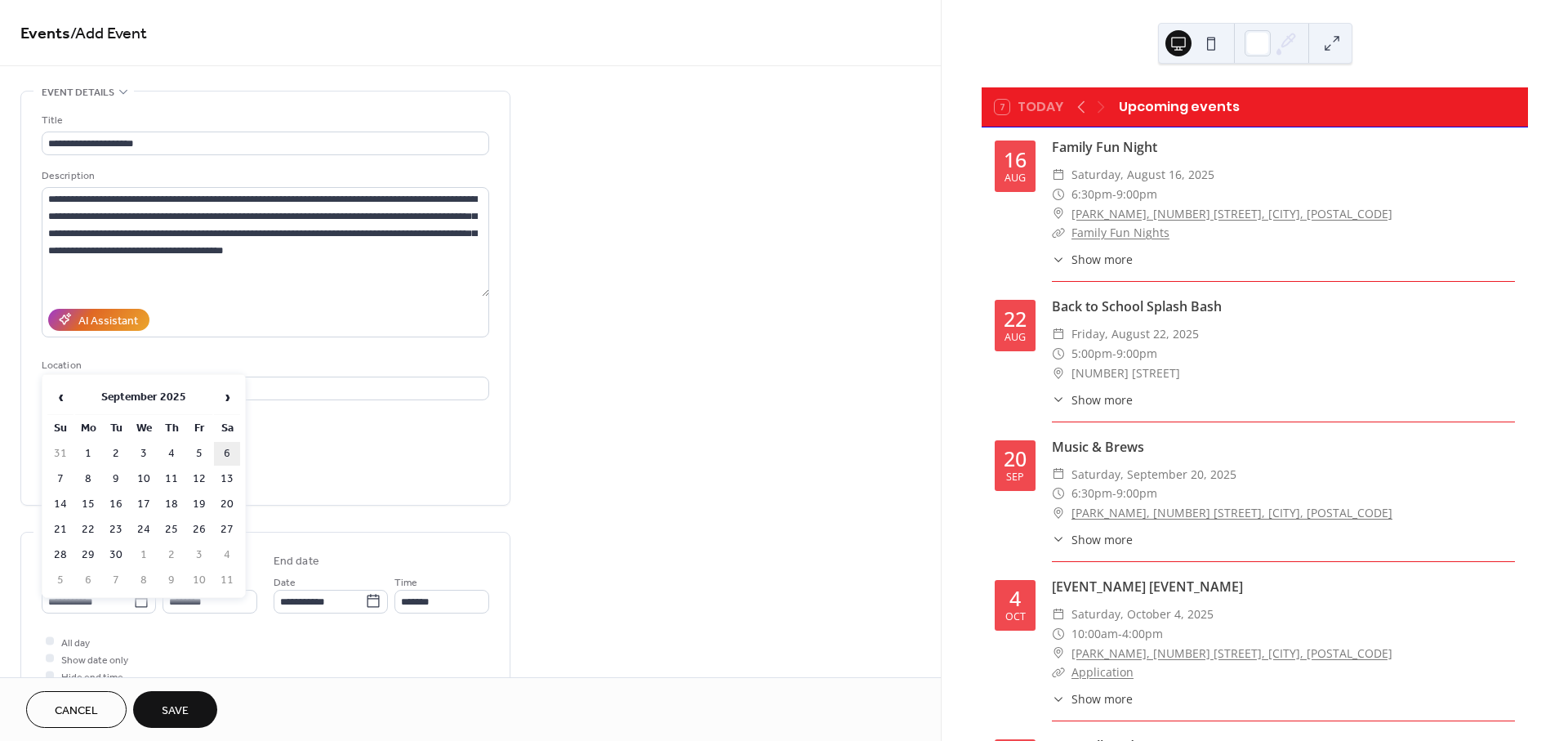 click on "6" at bounding box center (227, 453) 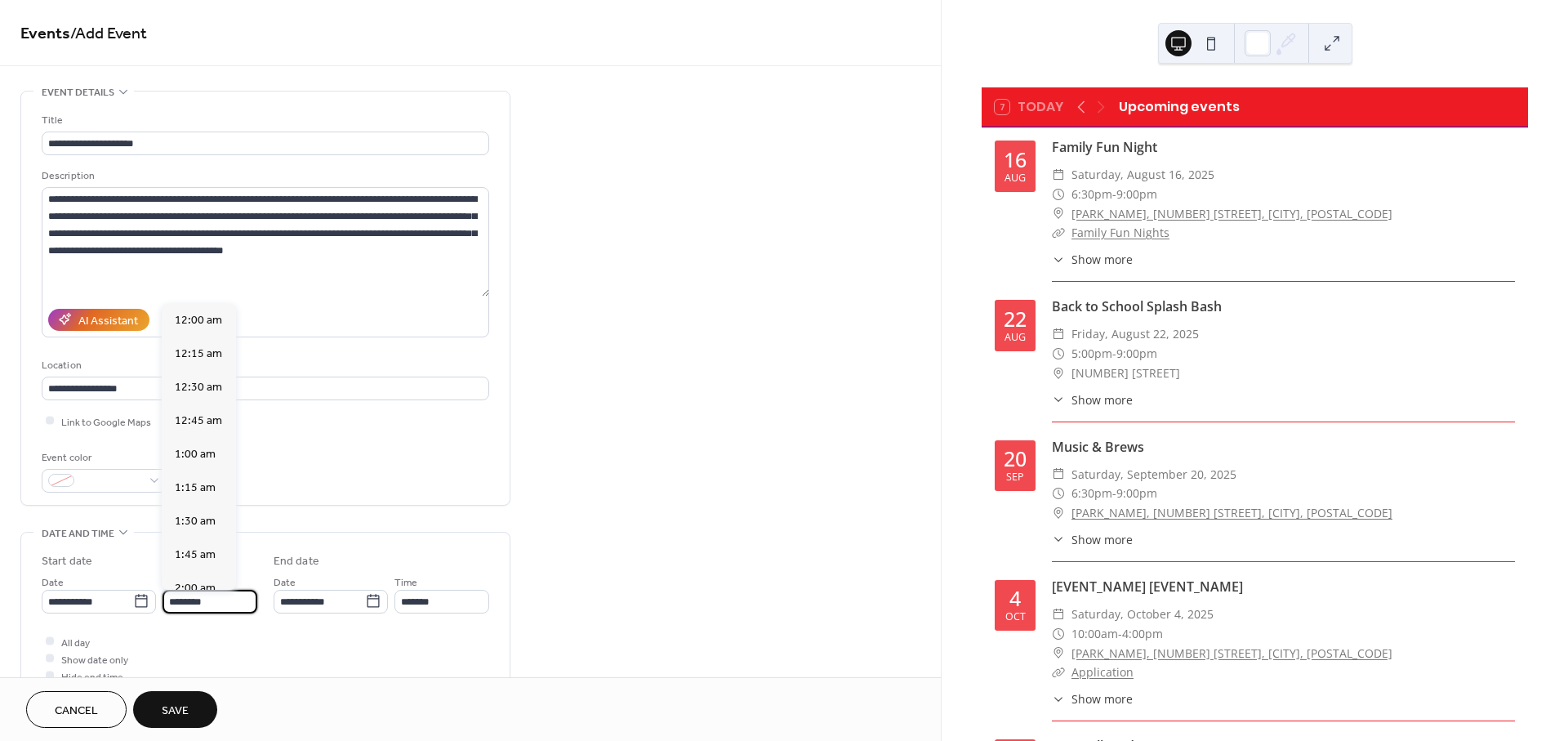 scroll, scrollTop: 1624, scrollLeft: 0, axis: vertical 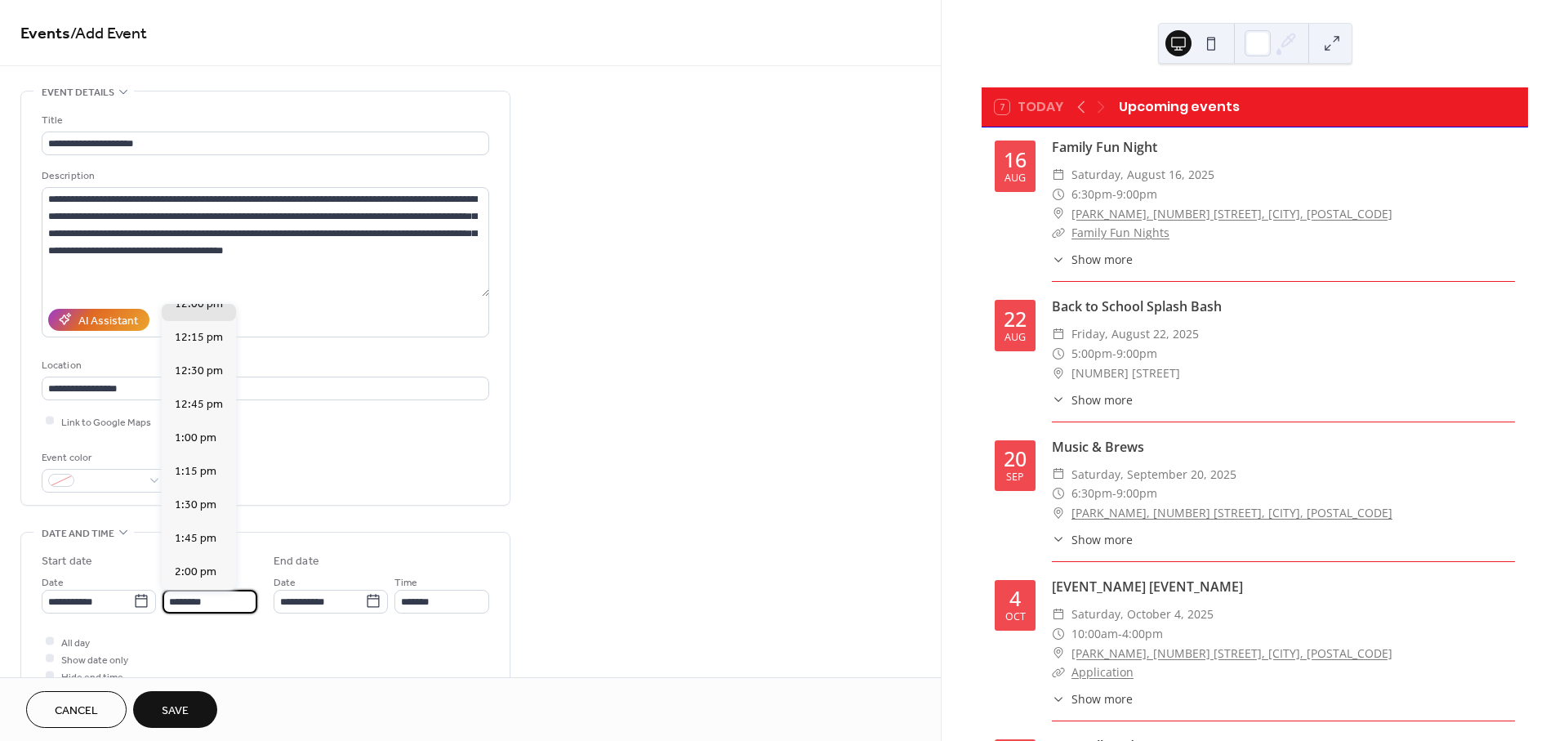 click on "********" at bounding box center (210, 601) 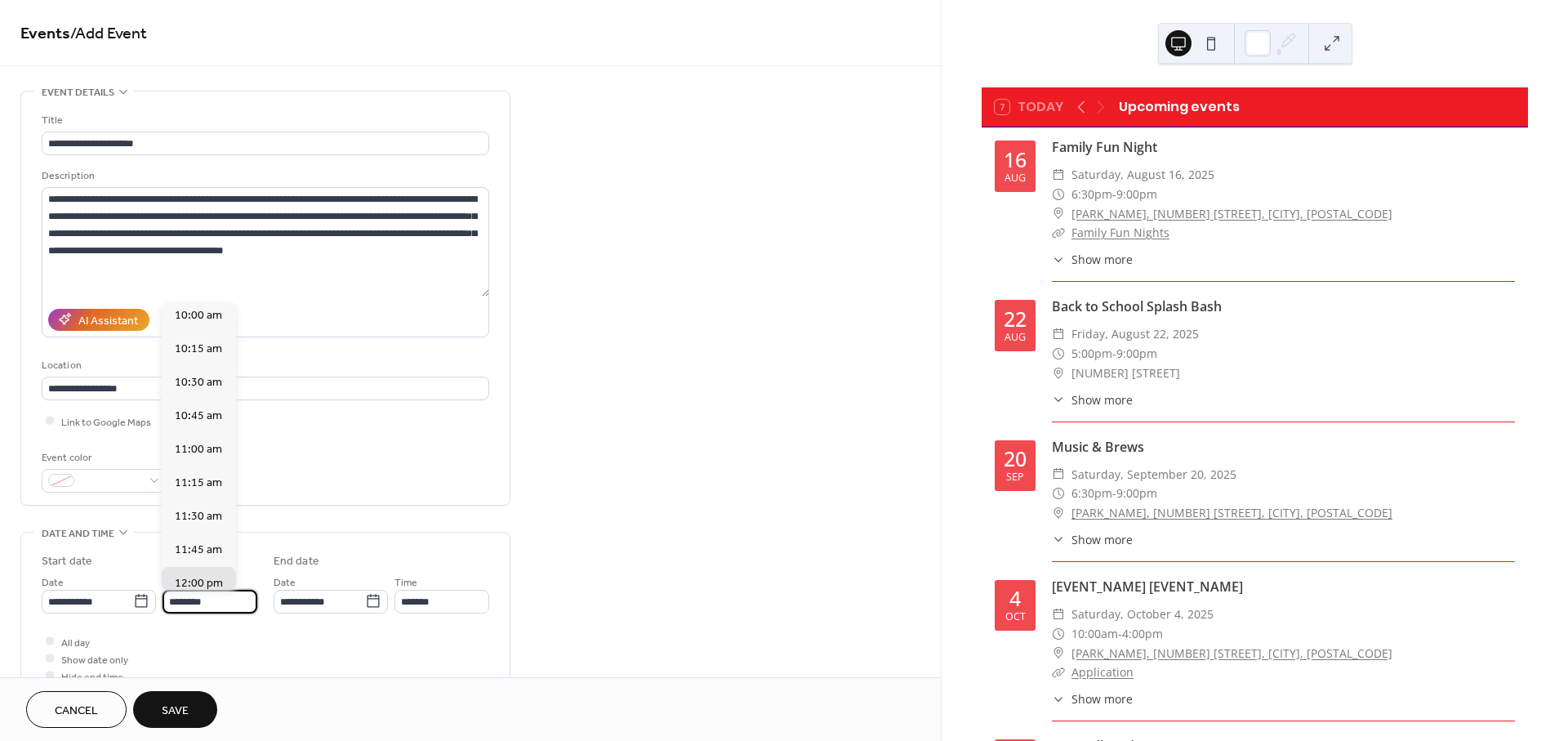 scroll, scrollTop: 1171, scrollLeft: 0, axis: vertical 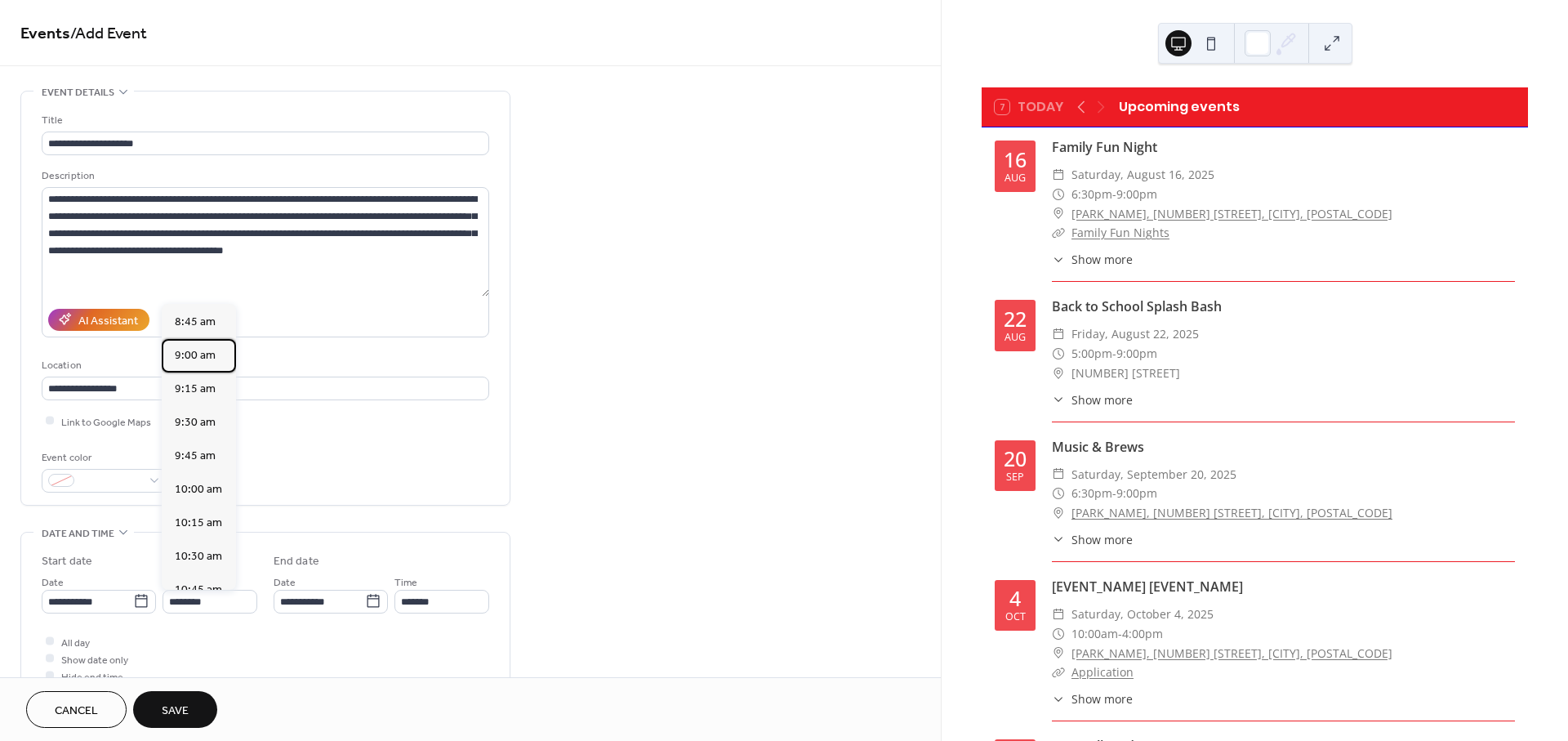 click on "9:00 am" at bounding box center (195, 355) 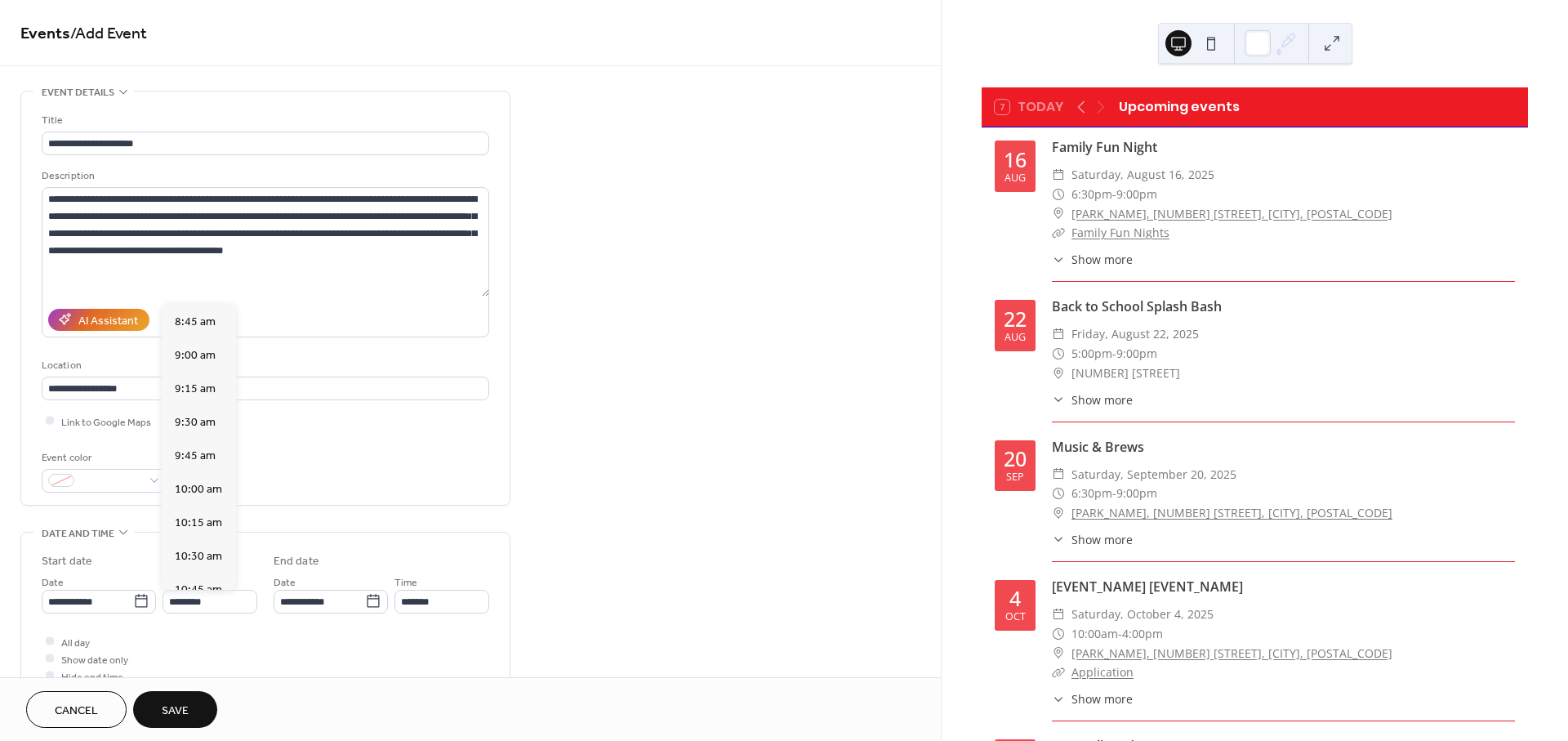 type on "*******" 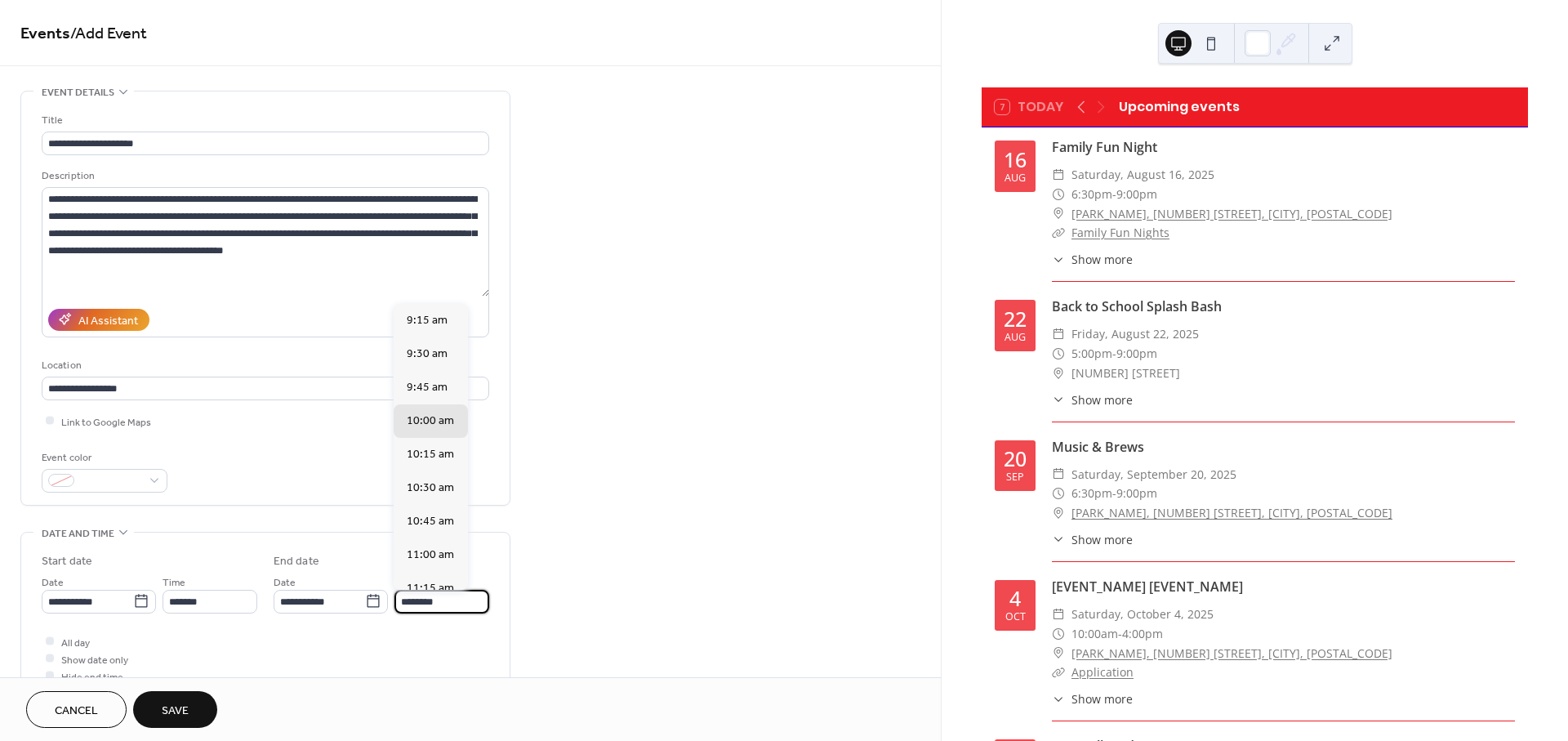 click on "********" at bounding box center (442, 601) 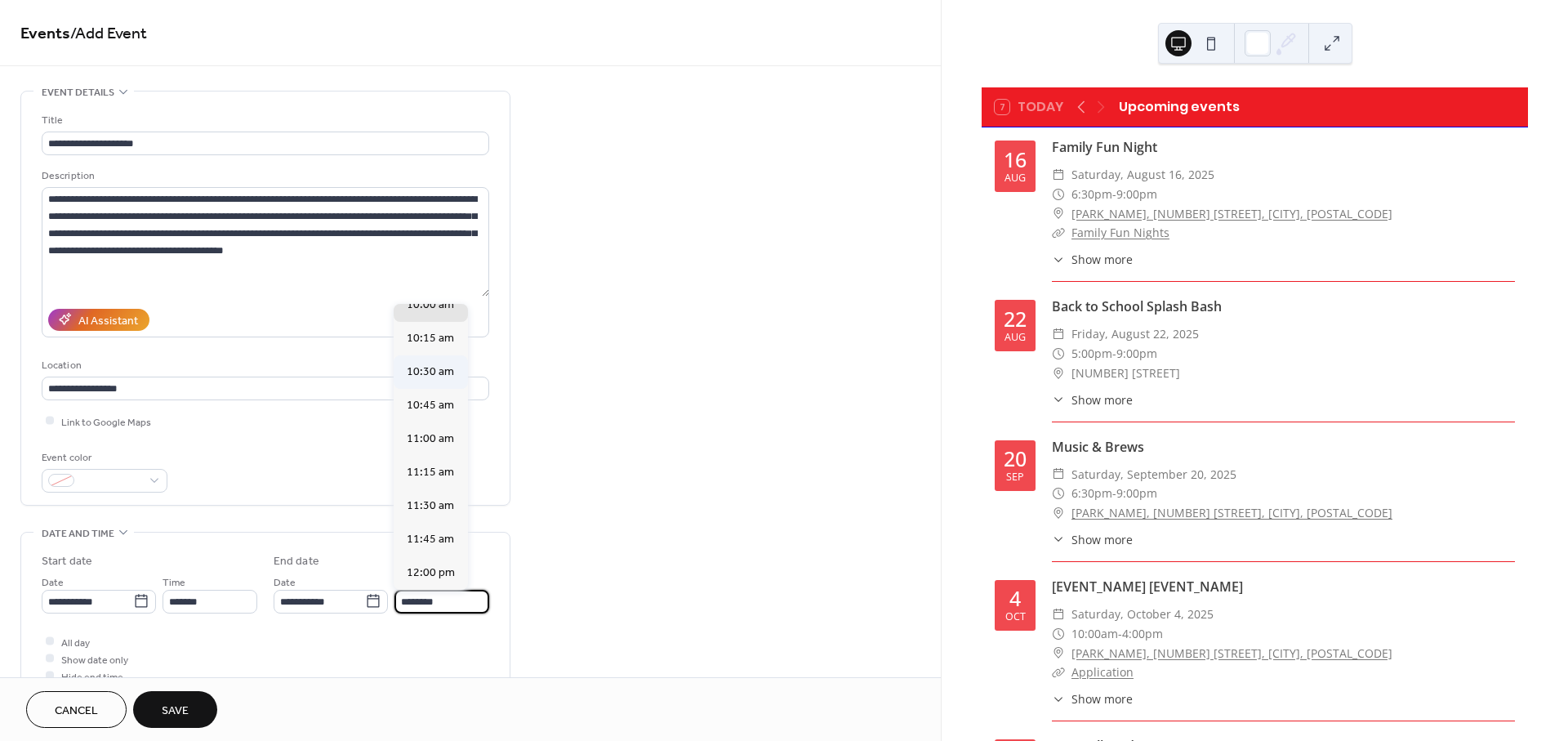 scroll, scrollTop: 272, scrollLeft: 0, axis: vertical 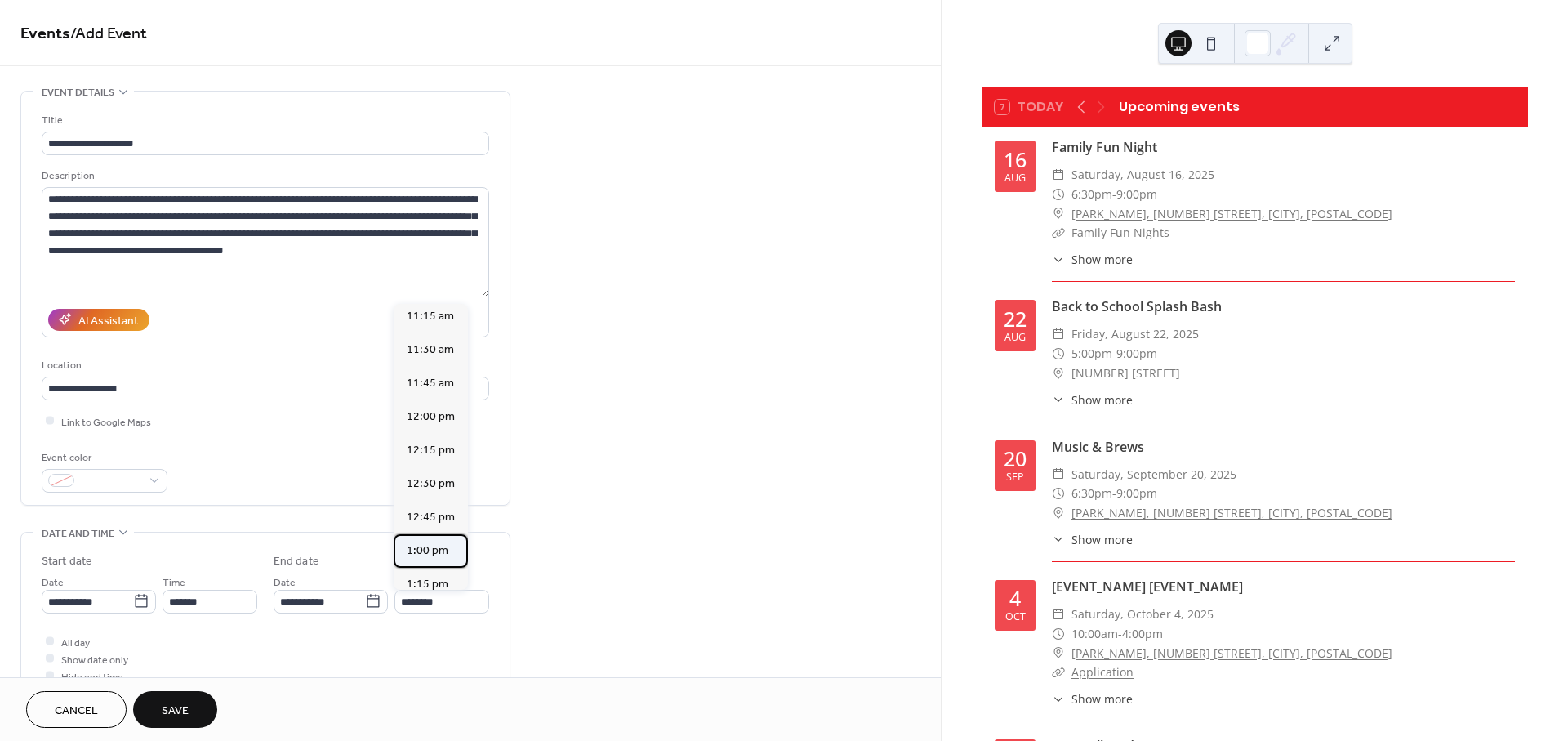 click on "1:00 pm" at bounding box center [427, 551] 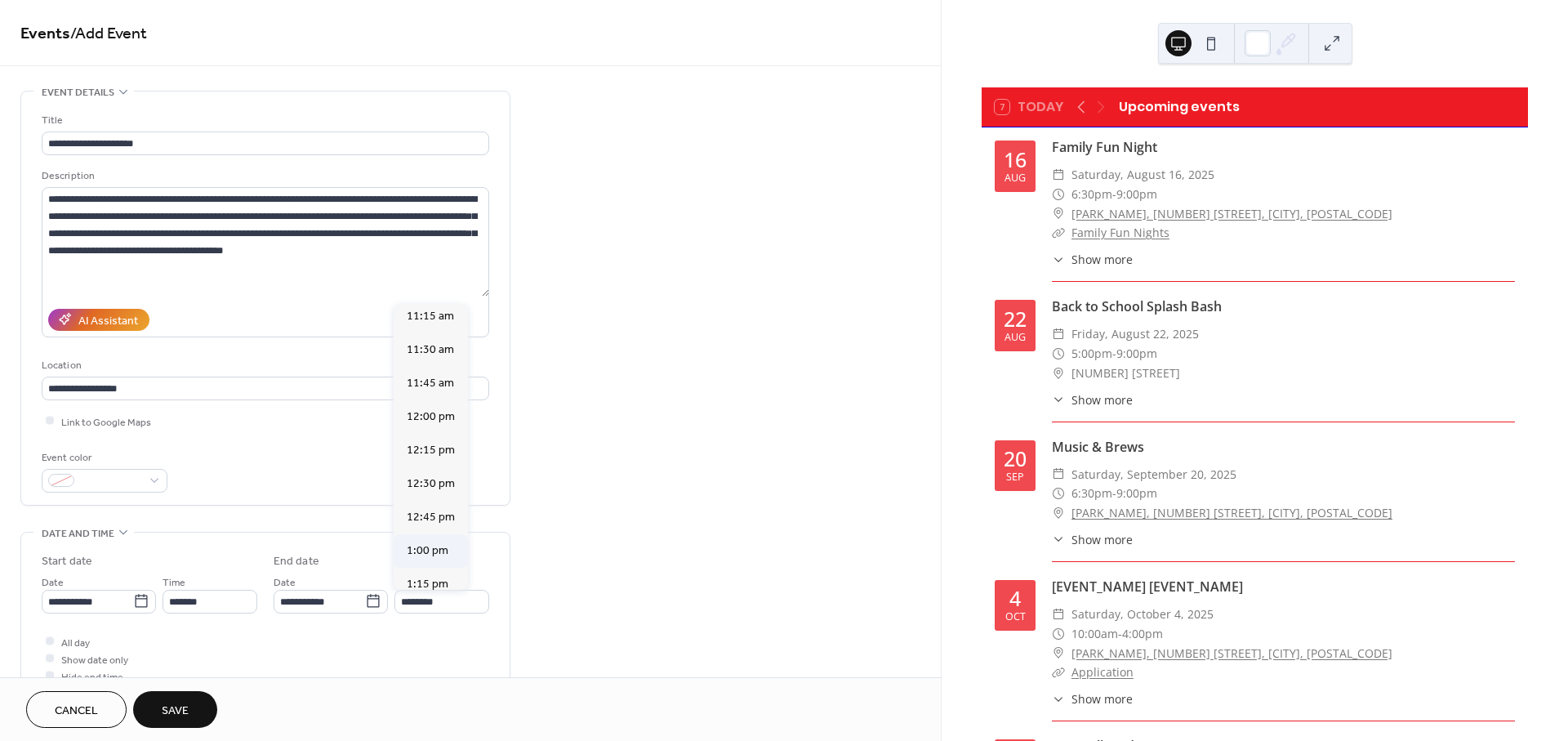 type on "*******" 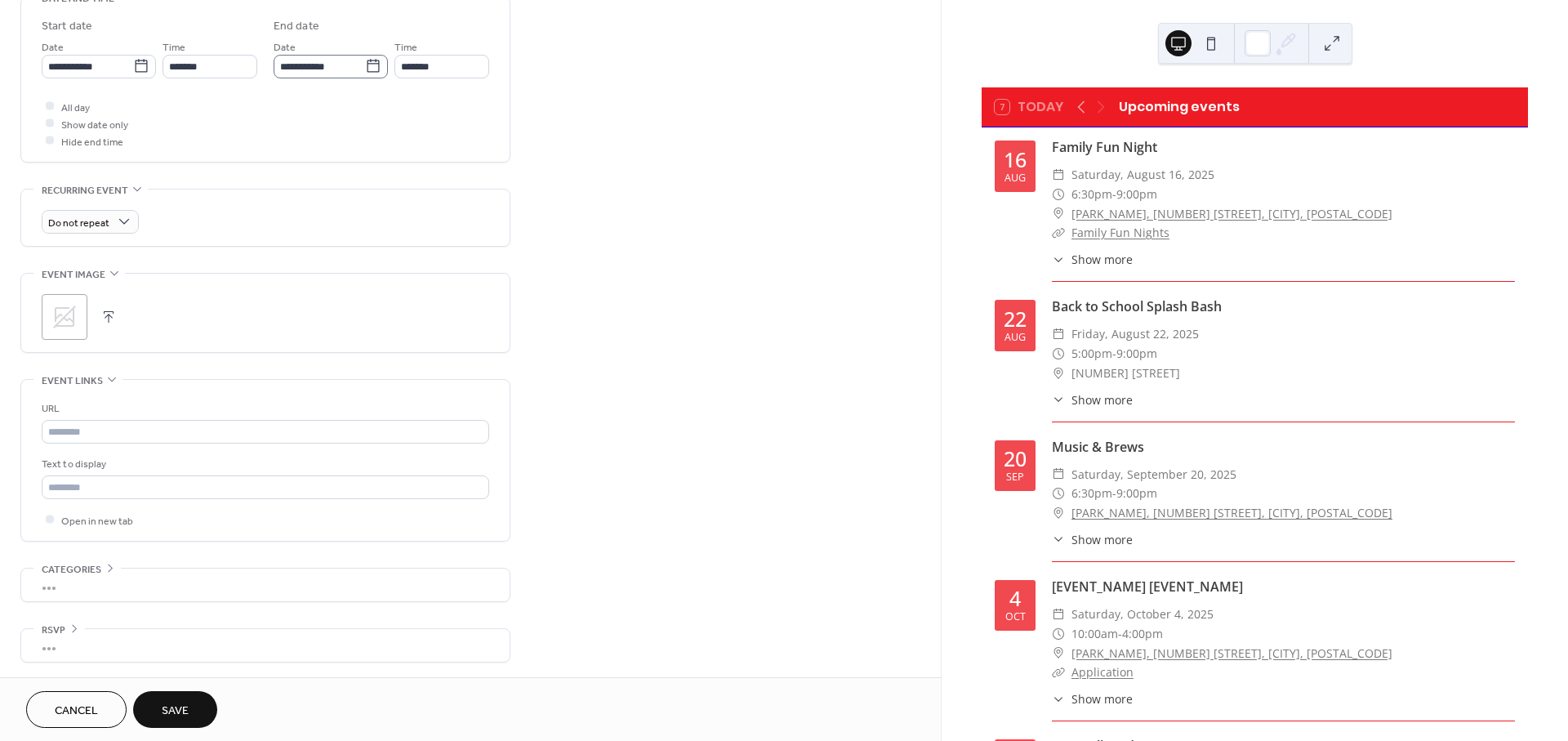 scroll, scrollTop: 537, scrollLeft: 0, axis: vertical 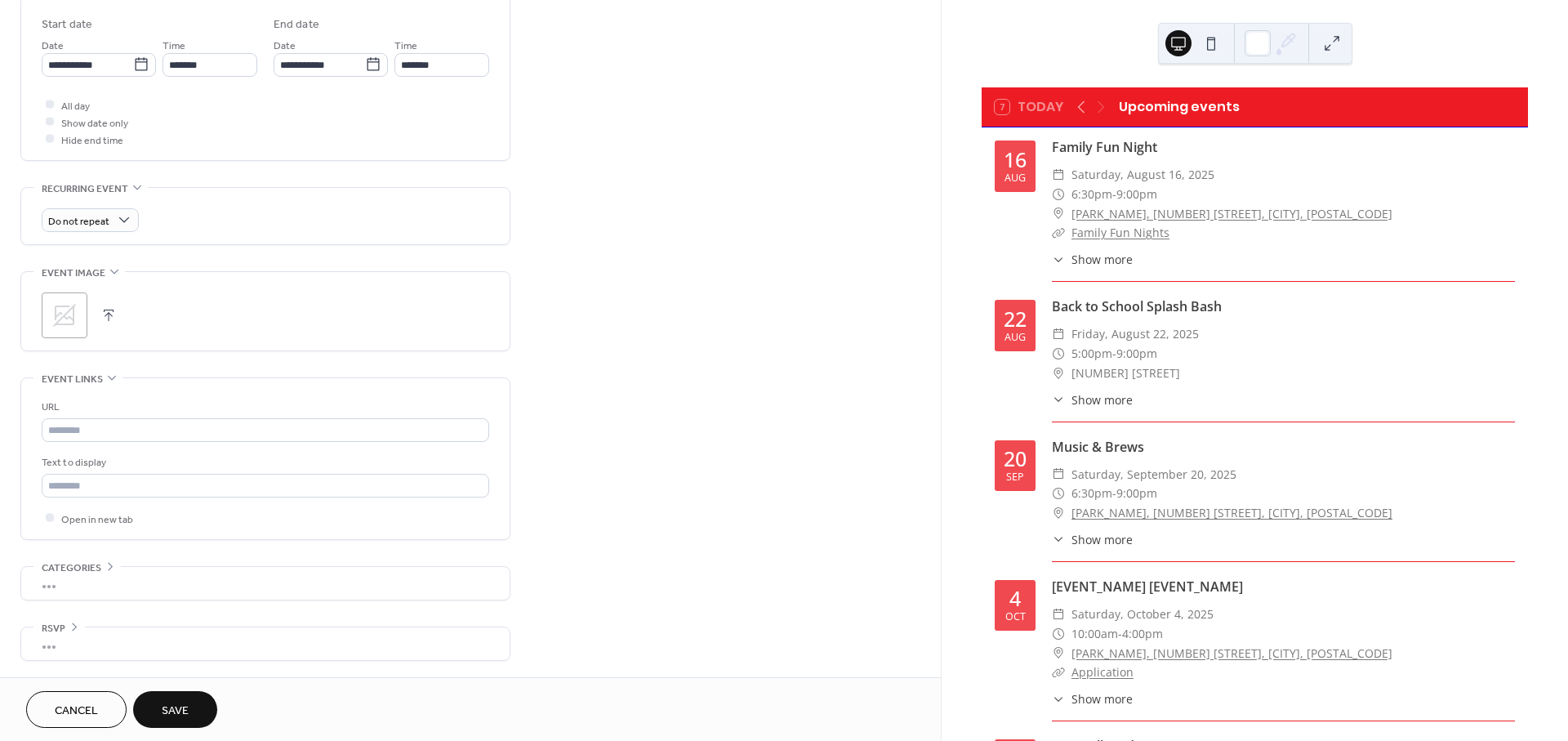 click 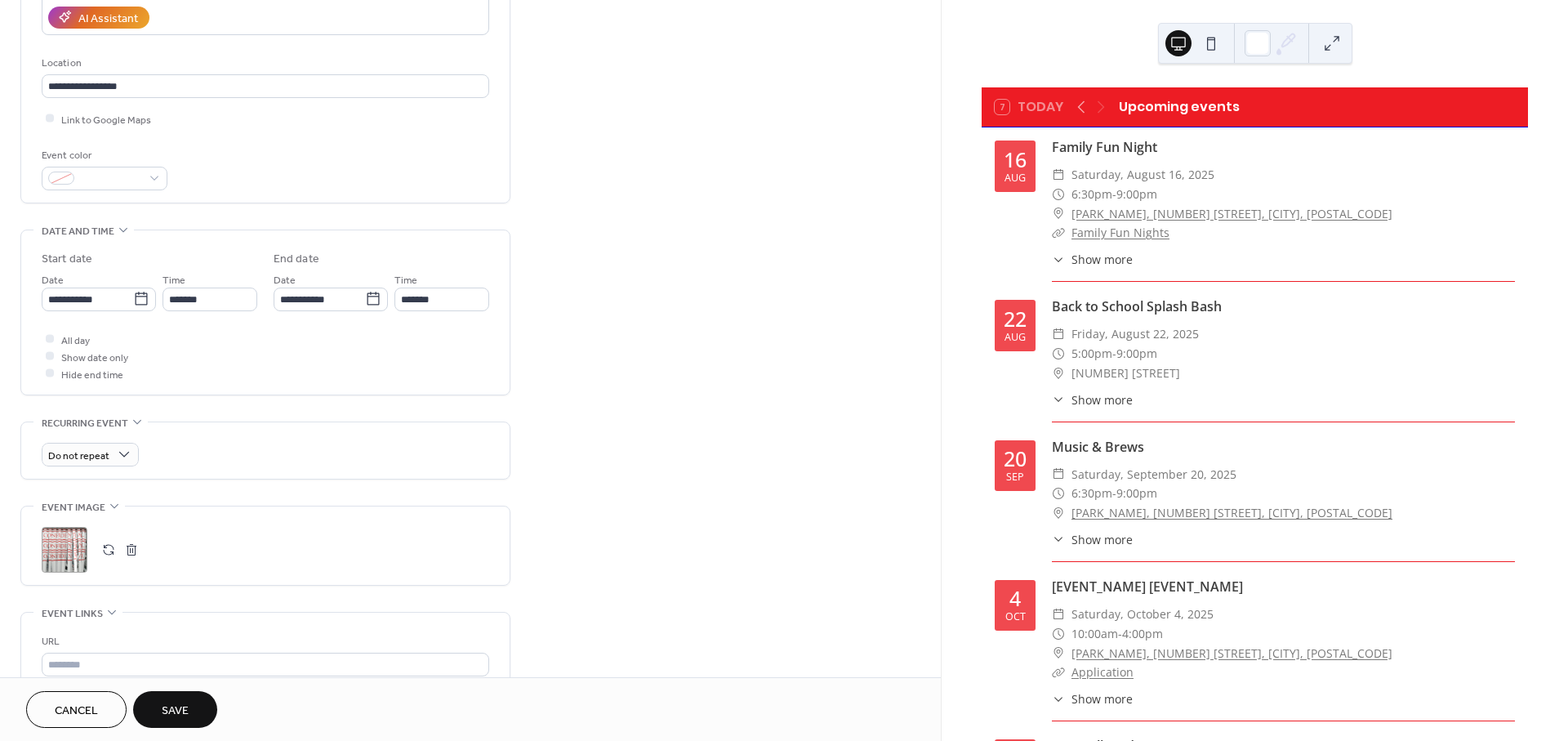 scroll, scrollTop: 265, scrollLeft: 0, axis: vertical 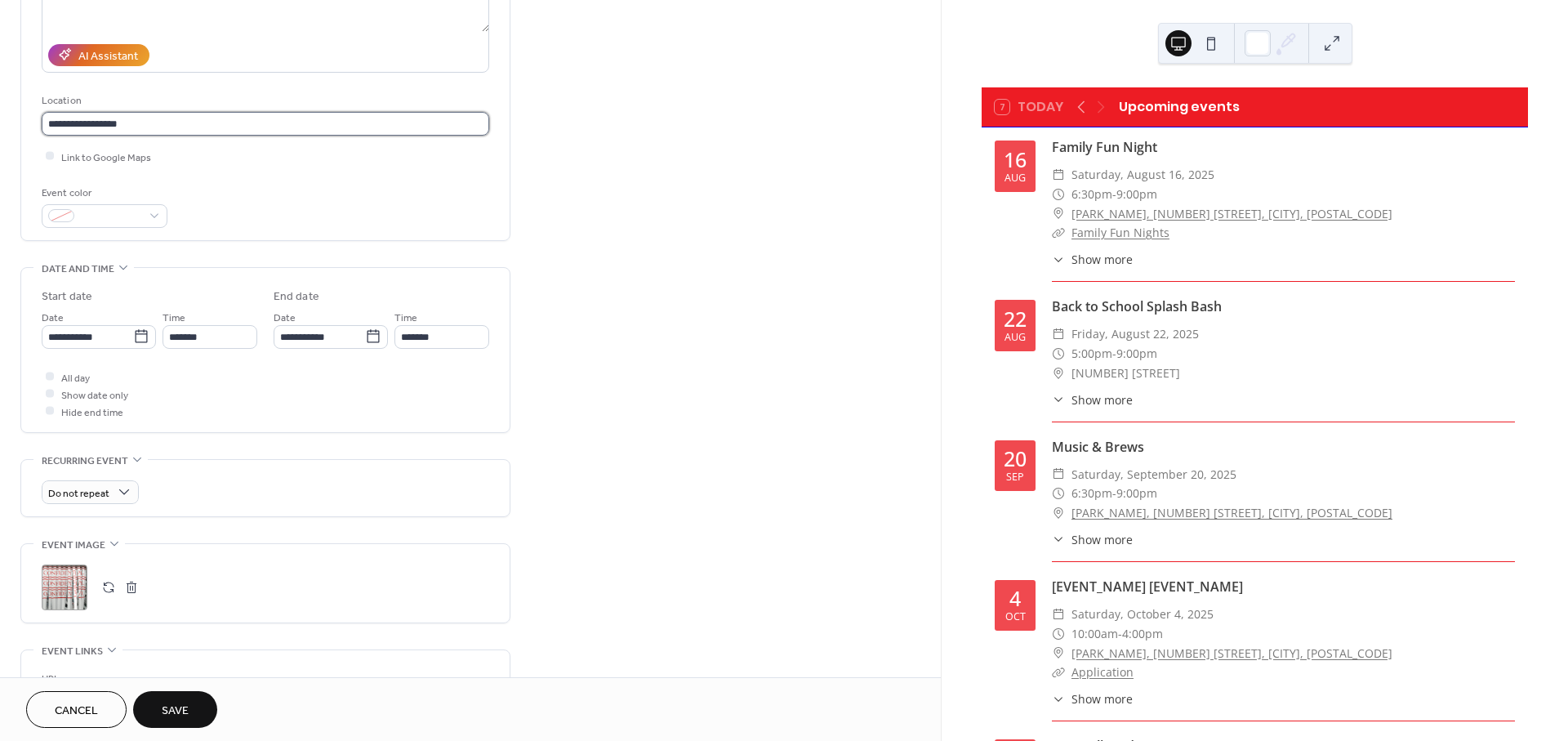 click on "**********" at bounding box center [265, 123] 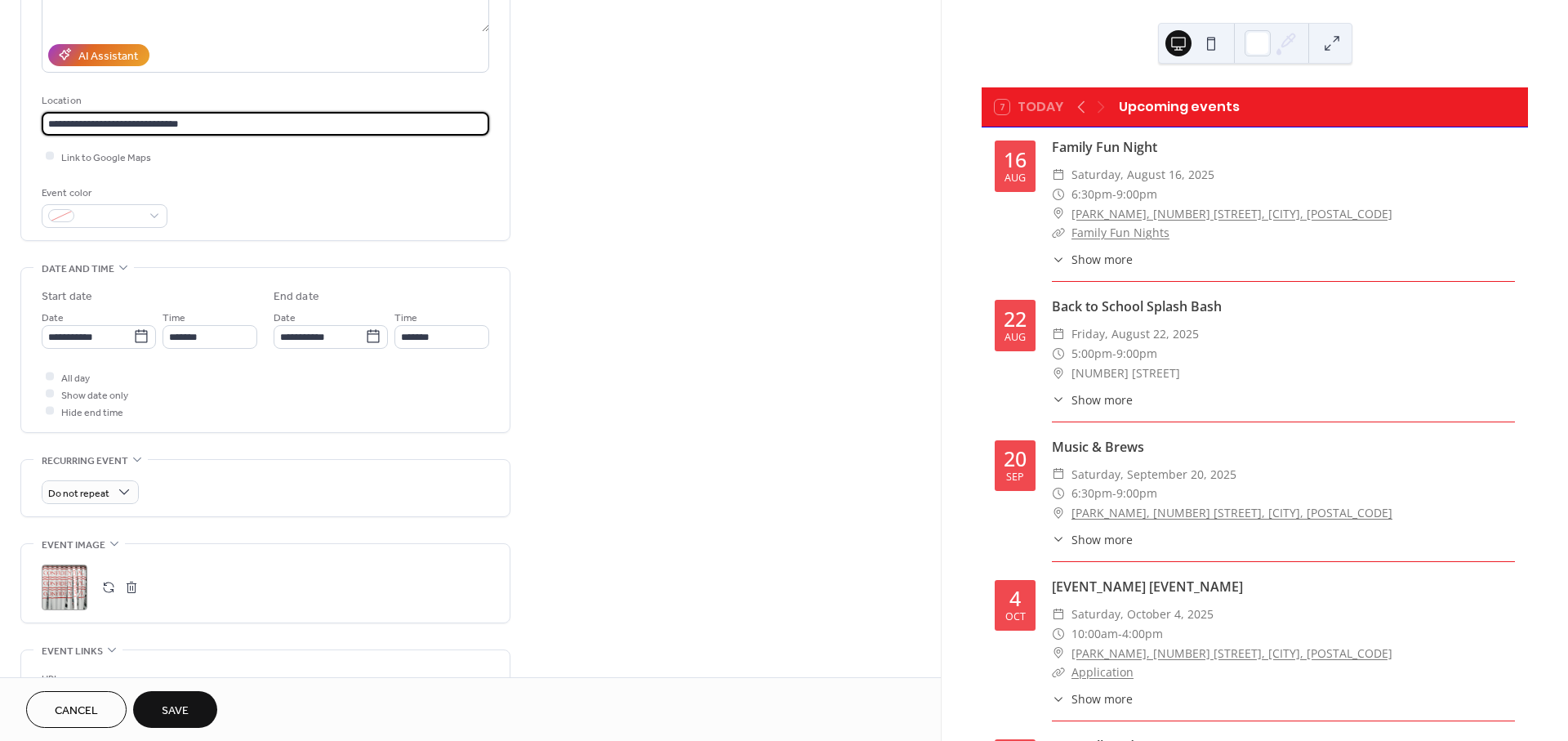 type on "**********" 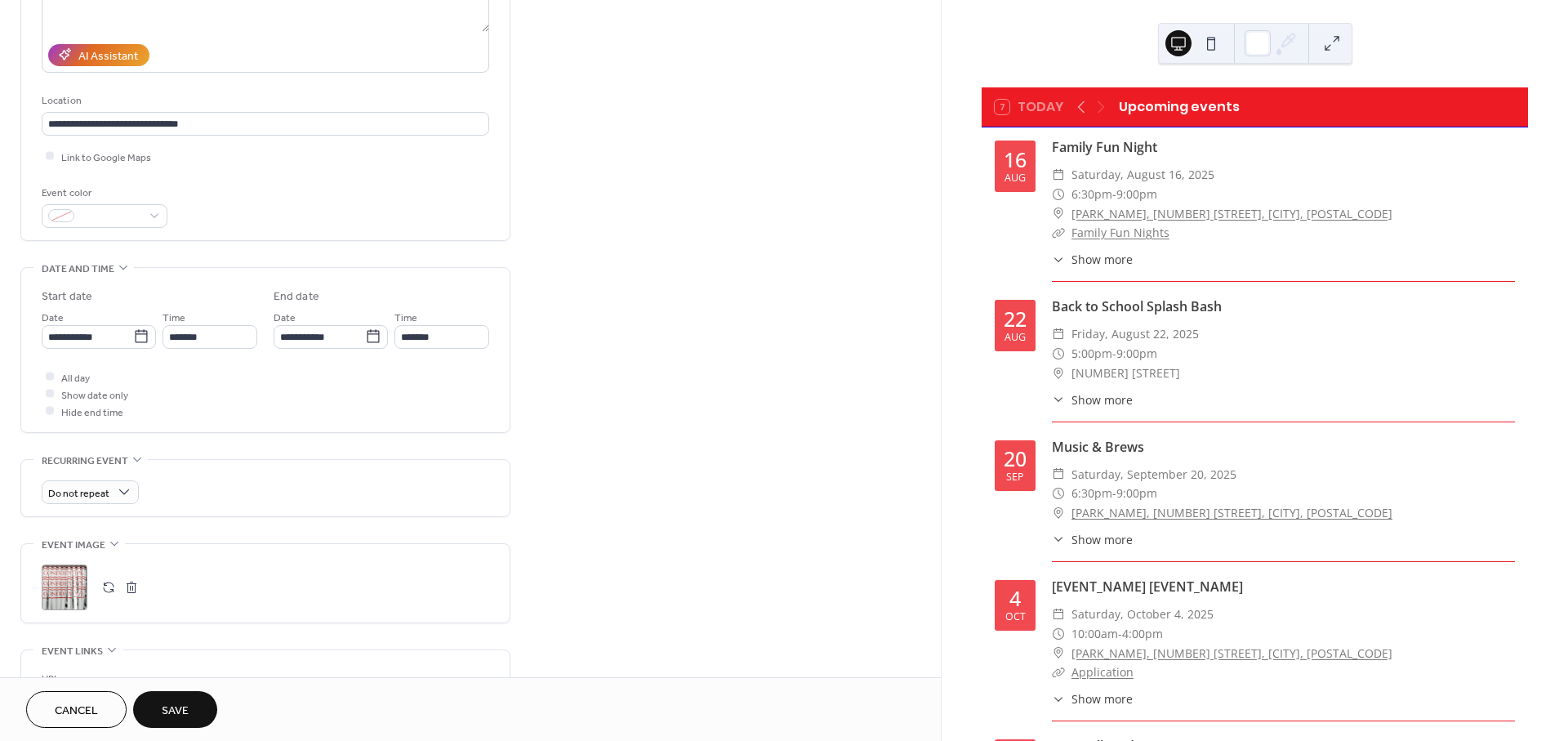 click on "Save" at bounding box center [175, 709] 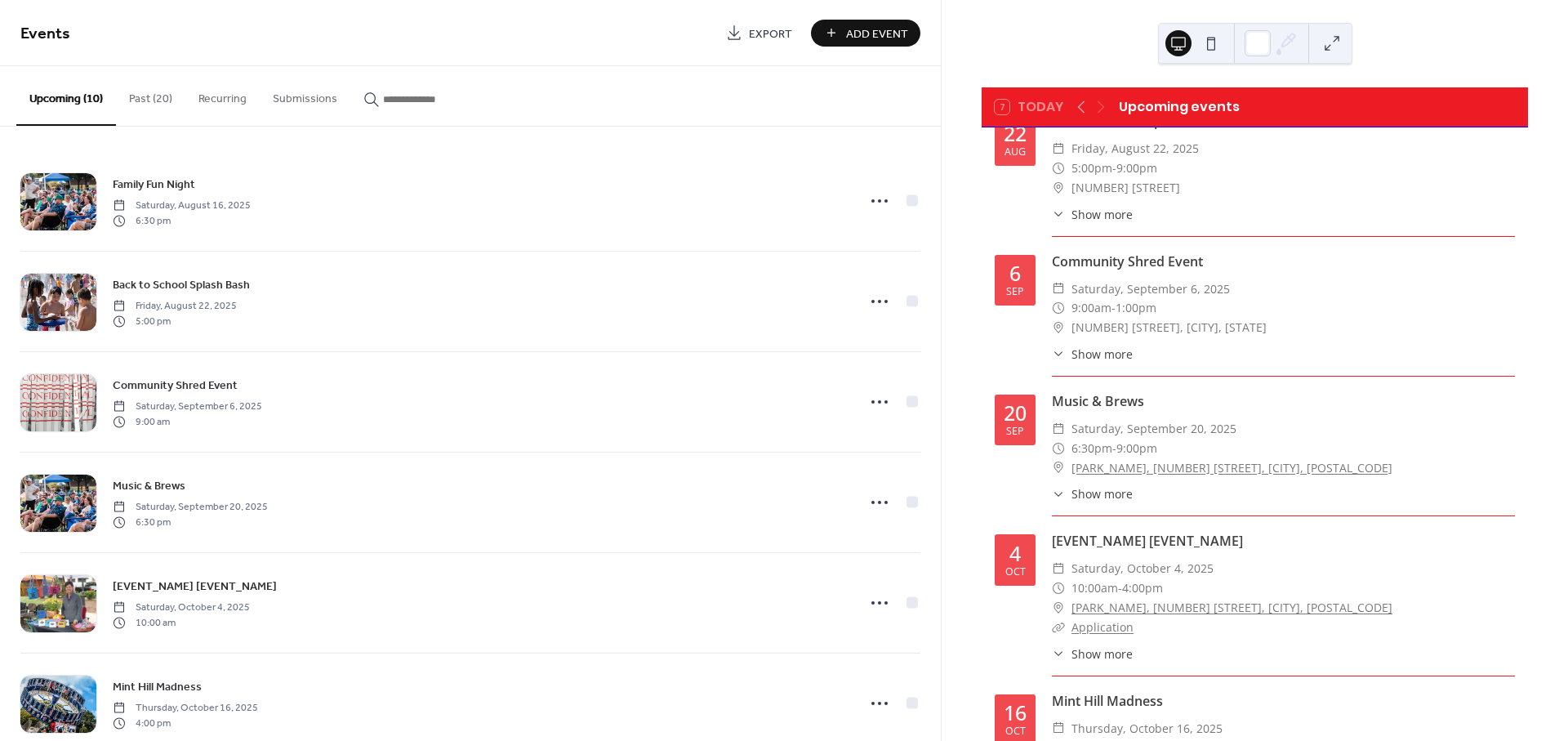 scroll, scrollTop: 272, scrollLeft: 0, axis: vertical 